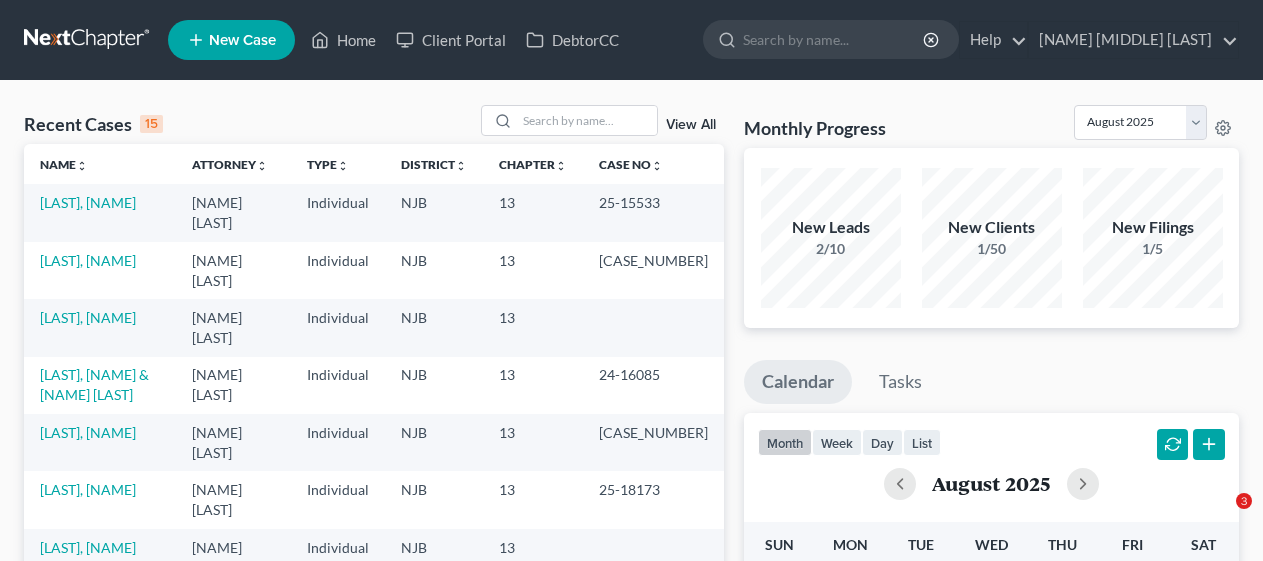 scroll, scrollTop: 0, scrollLeft: 0, axis: both 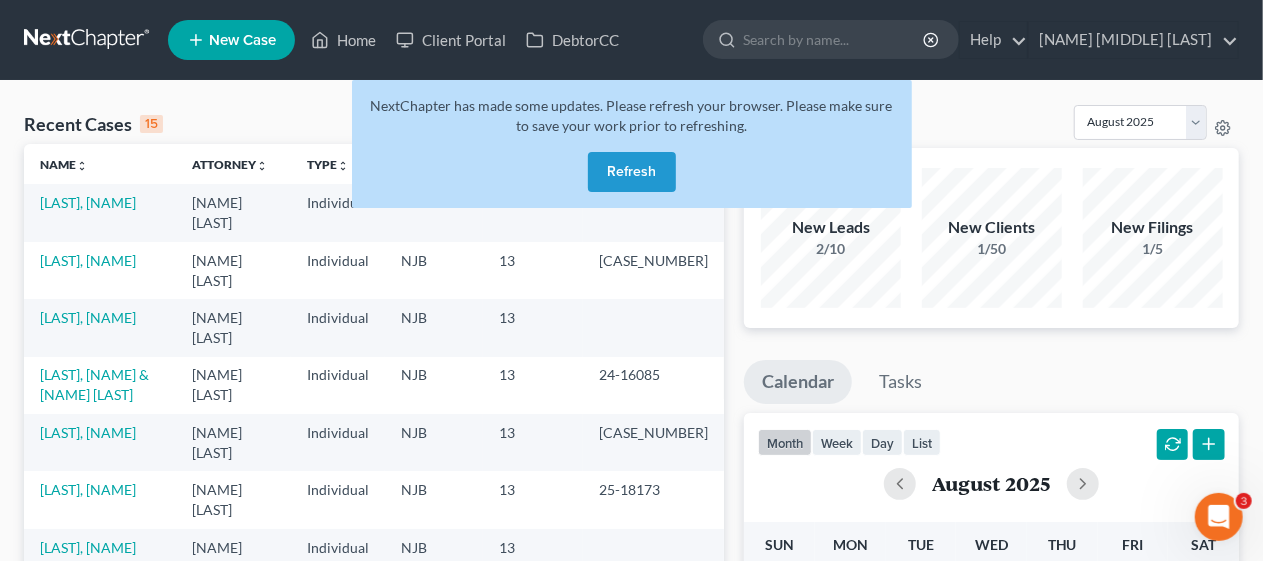 click on "Refresh" at bounding box center (632, 172) 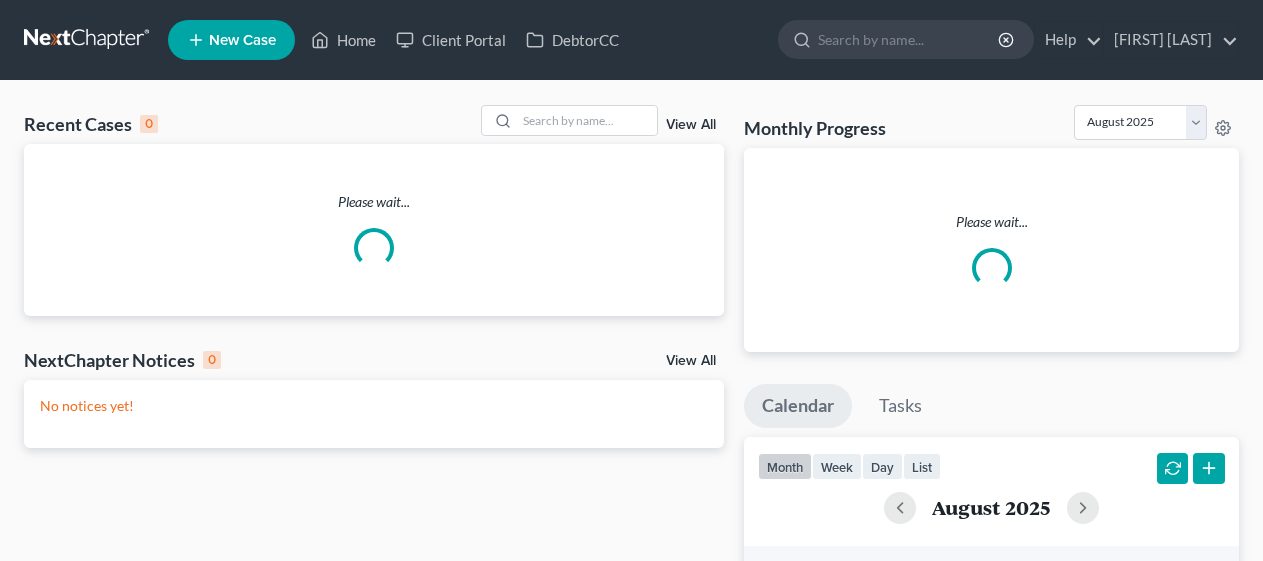 scroll, scrollTop: 0, scrollLeft: 0, axis: both 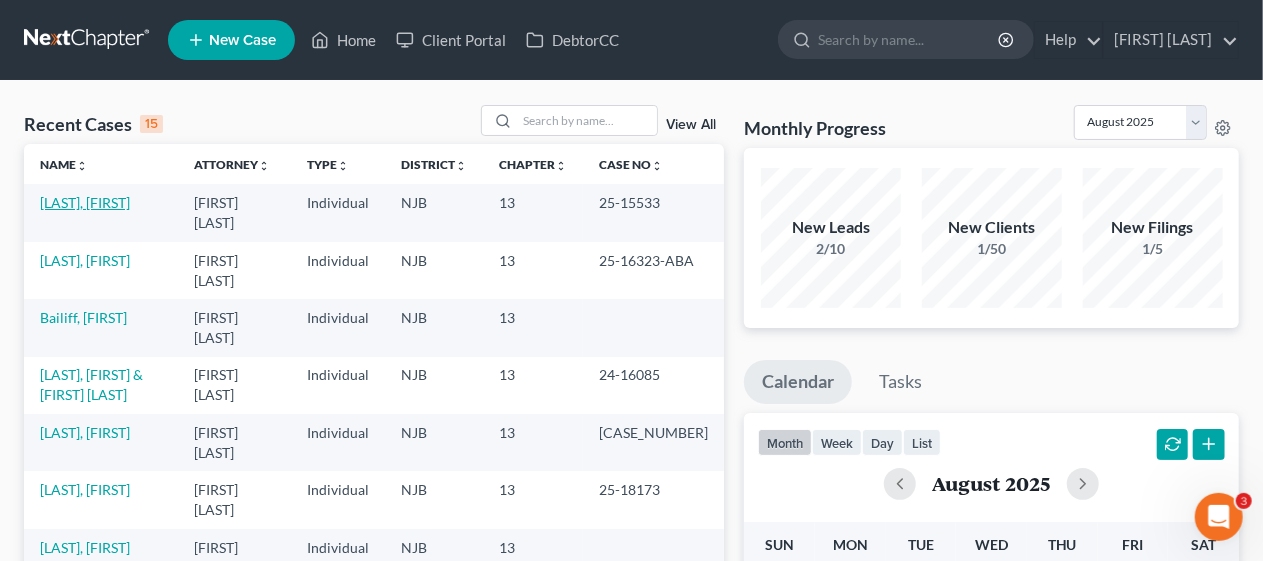 click on "[LAST], [FIRST]" at bounding box center [85, 202] 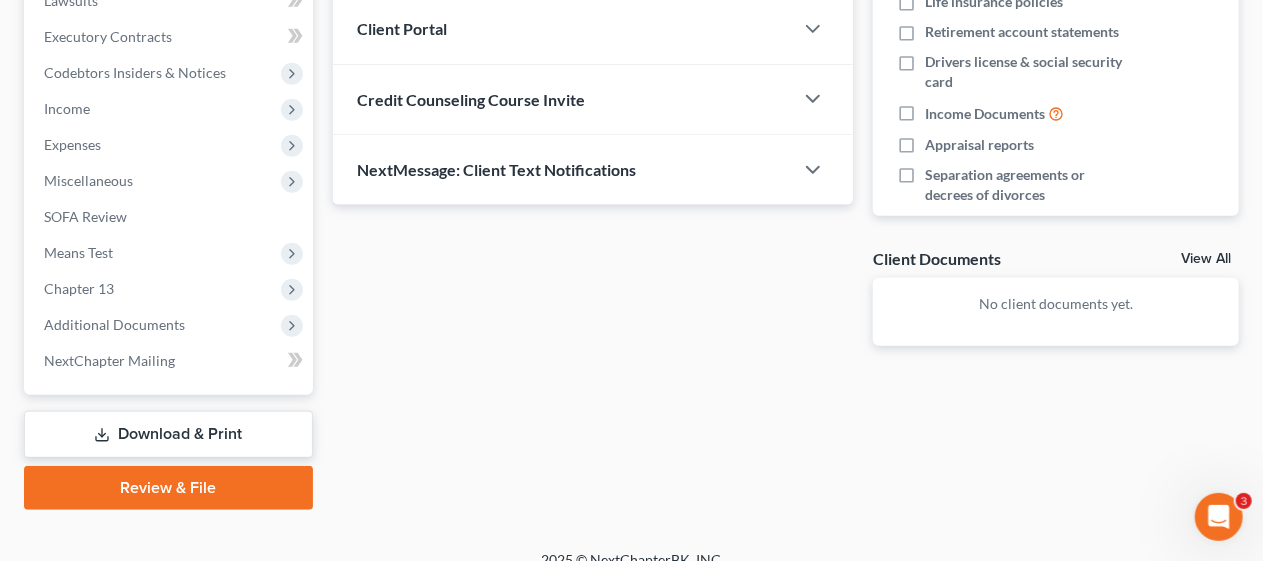 scroll, scrollTop: 571, scrollLeft: 0, axis: vertical 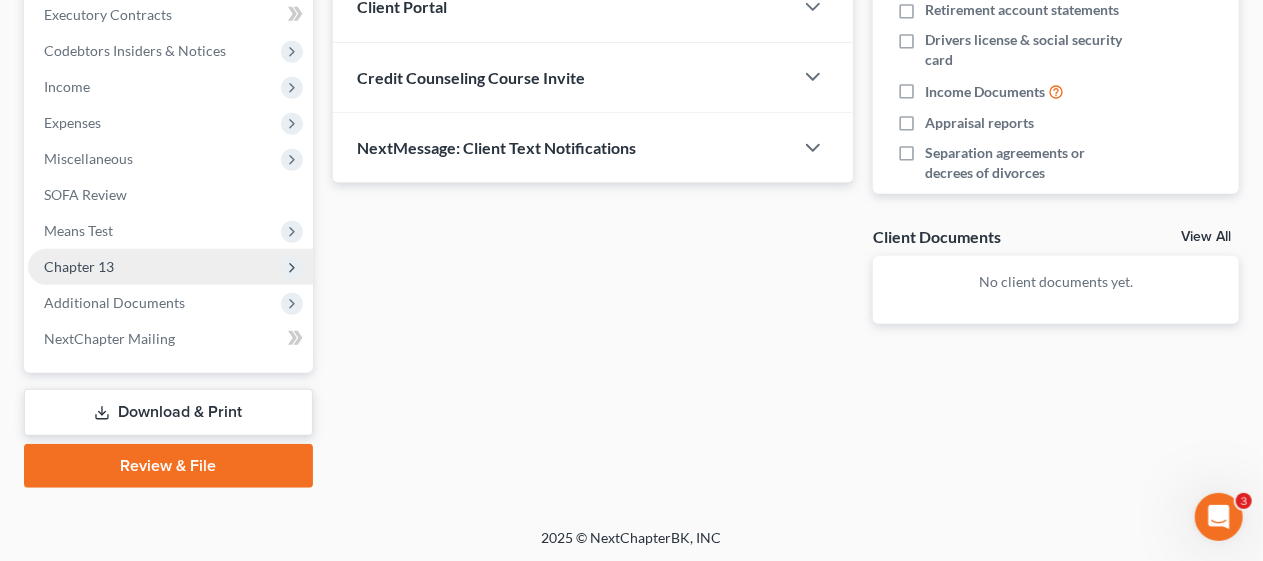 click on "Chapter 13" at bounding box center [170, 267] 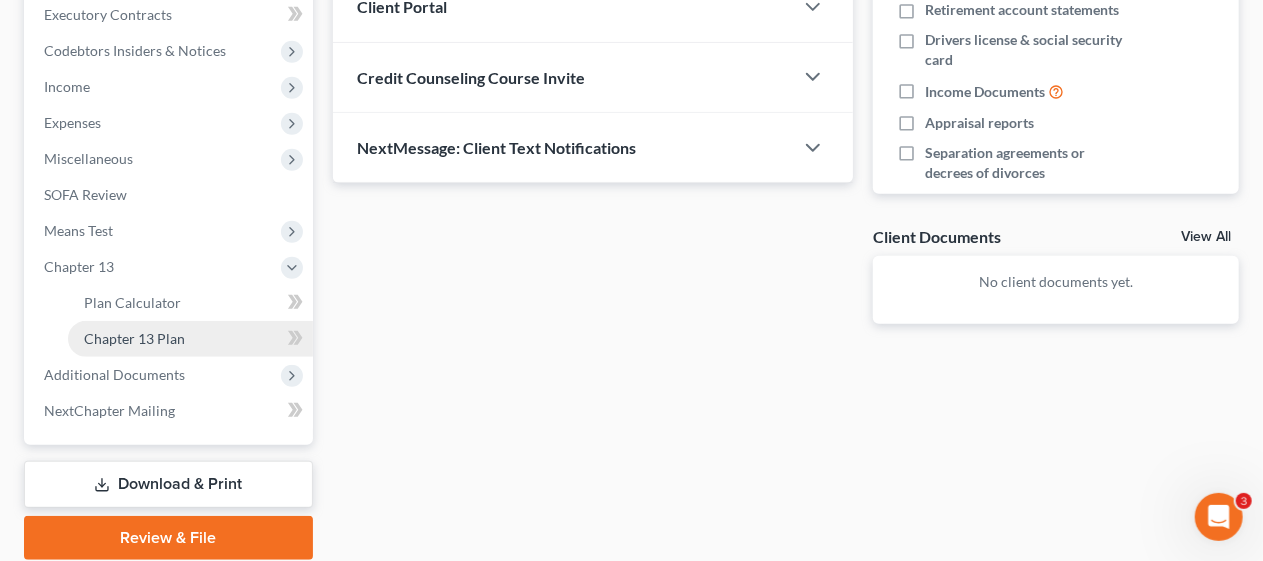 click on "Chapter 13 Plan" at bounding box center (190, 339) 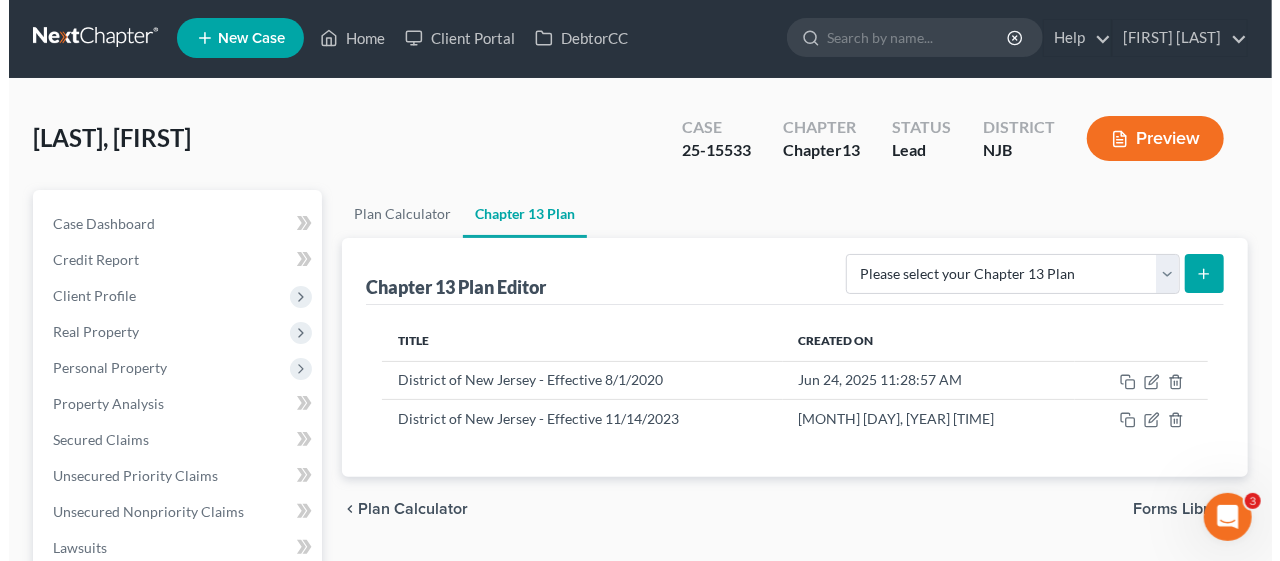 scroll, scrollTop: 0, scrollLeft: 0, axis: both 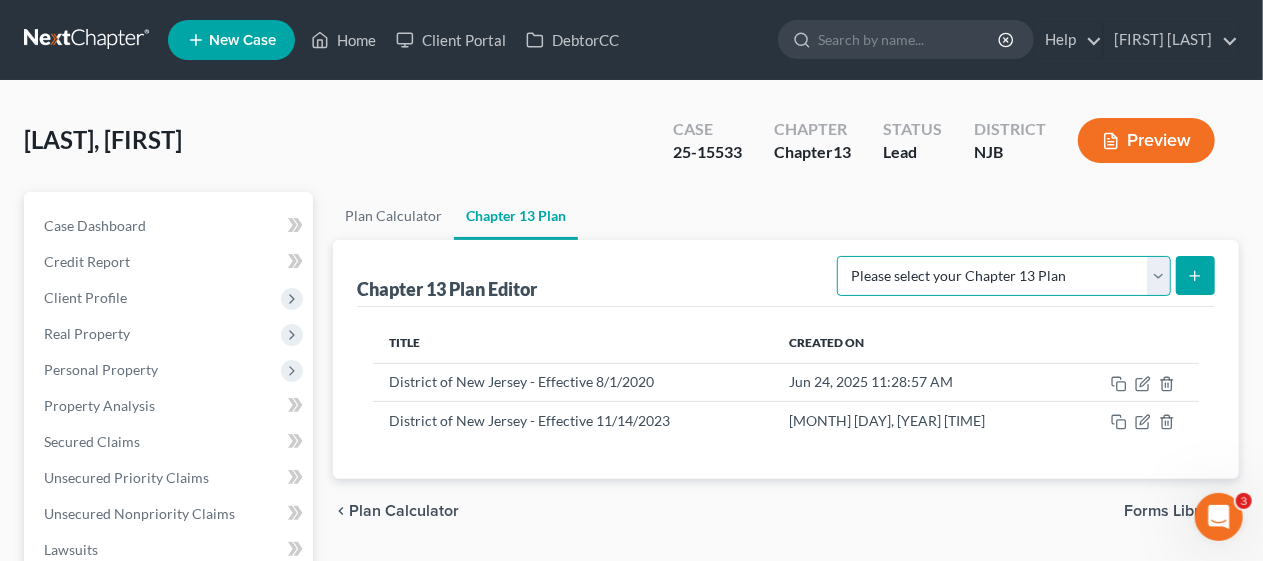 click on "Please select your Chapter 13 Plan District of New Jersey - Effective 11/14/2023 District of New Jersey - Effective 8/1/2020 National Form Plan - Official Form 113" at bounding box center [1004, 276] 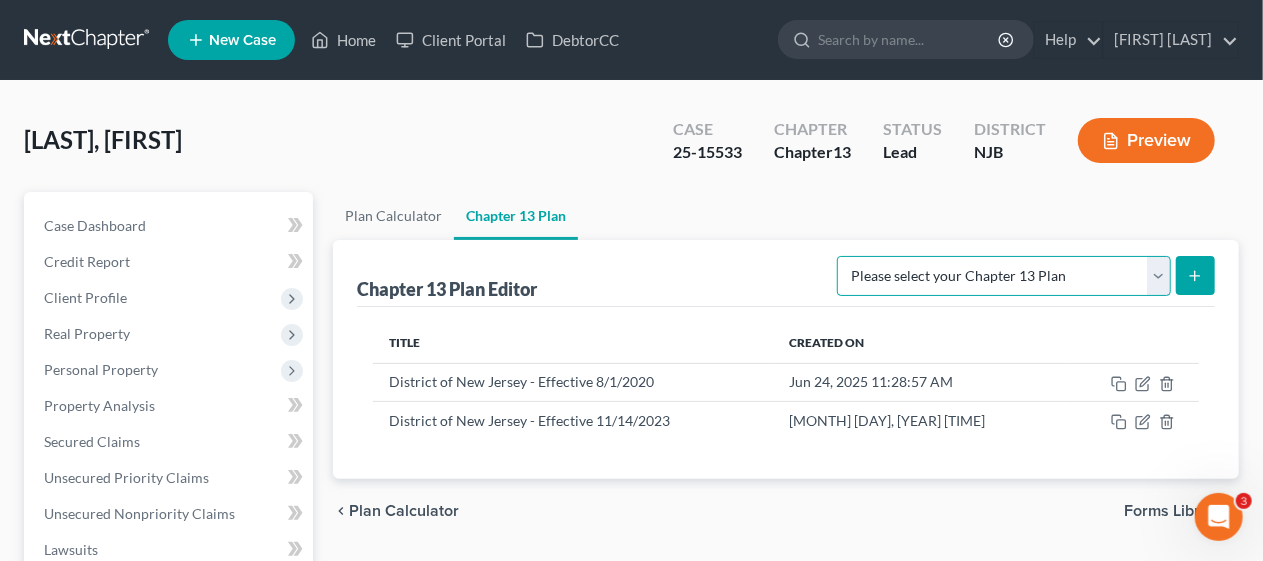 select on "0" 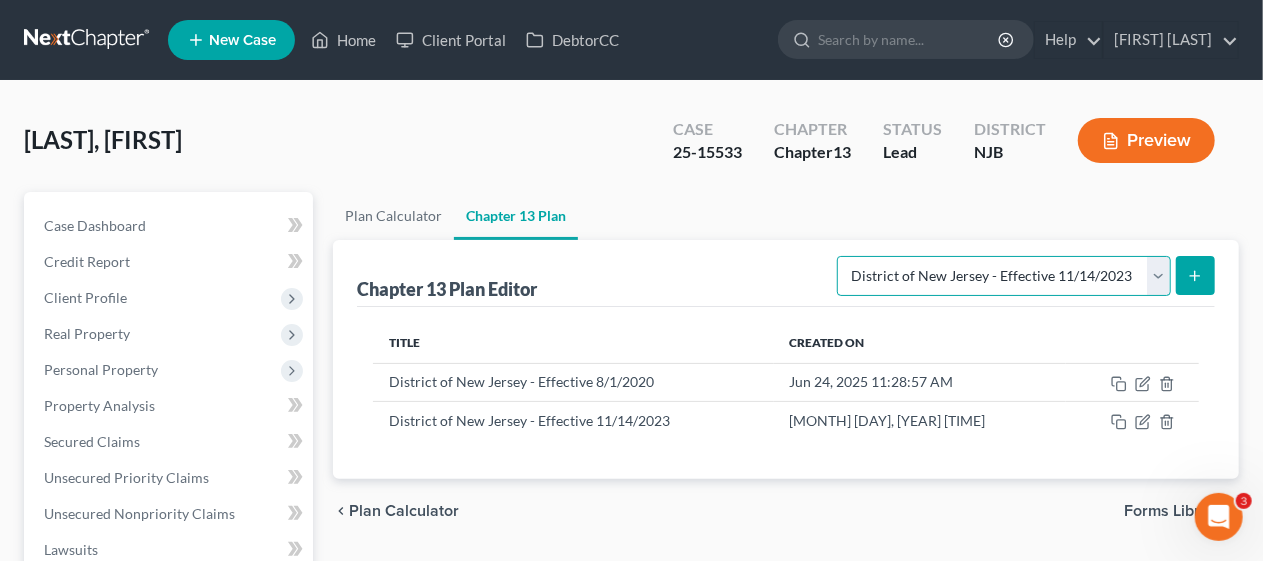 click on "Please select your Chapter 13 Plan District of New Jersey - Effective 11/14/2023 District of New Jersey - Effective 8/1/2020 National Form Plan - Official Form 113" at bounding box center [1004, 276] 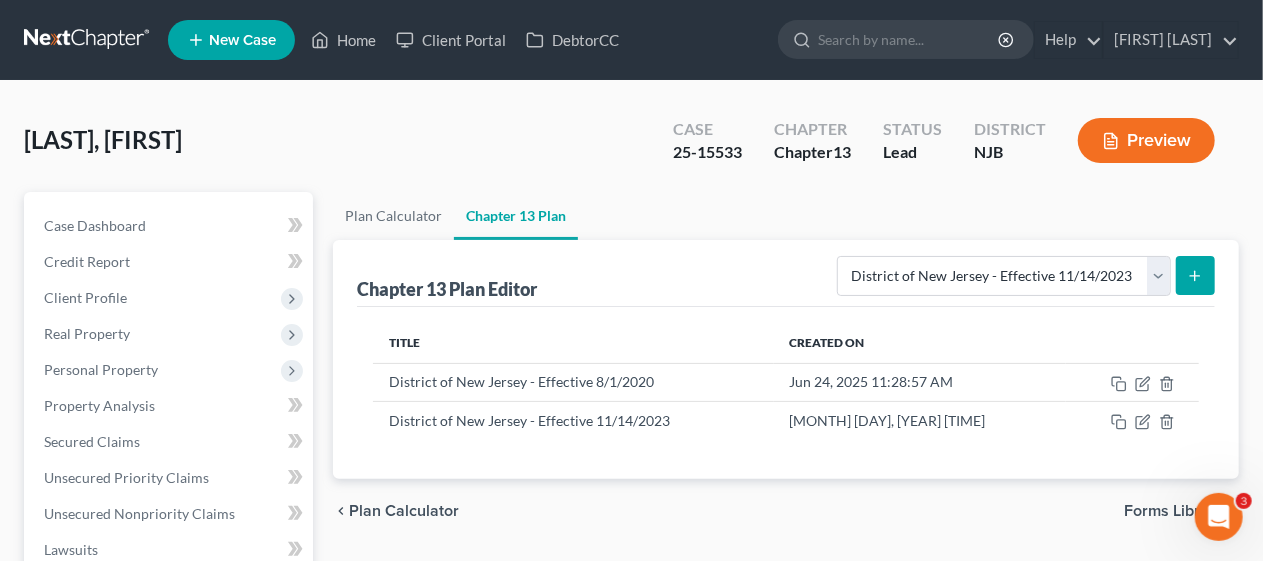 click 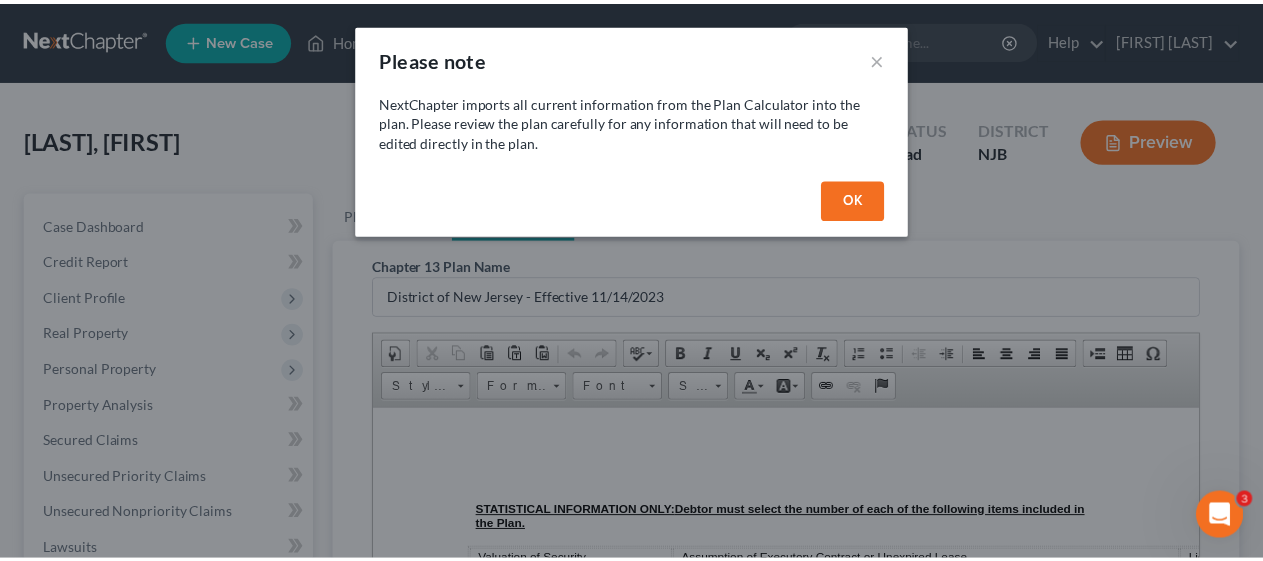 scroll, scrollTop: 0, scrollLeft: 0, axis: both 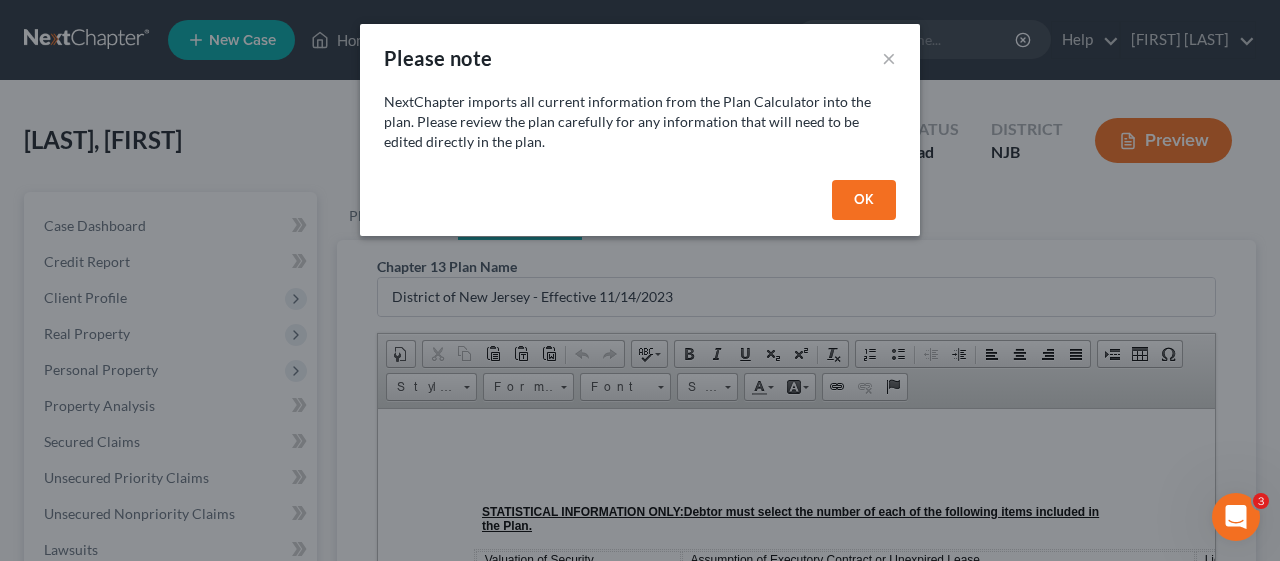 click on "OK" at bounding box center (864, 200) 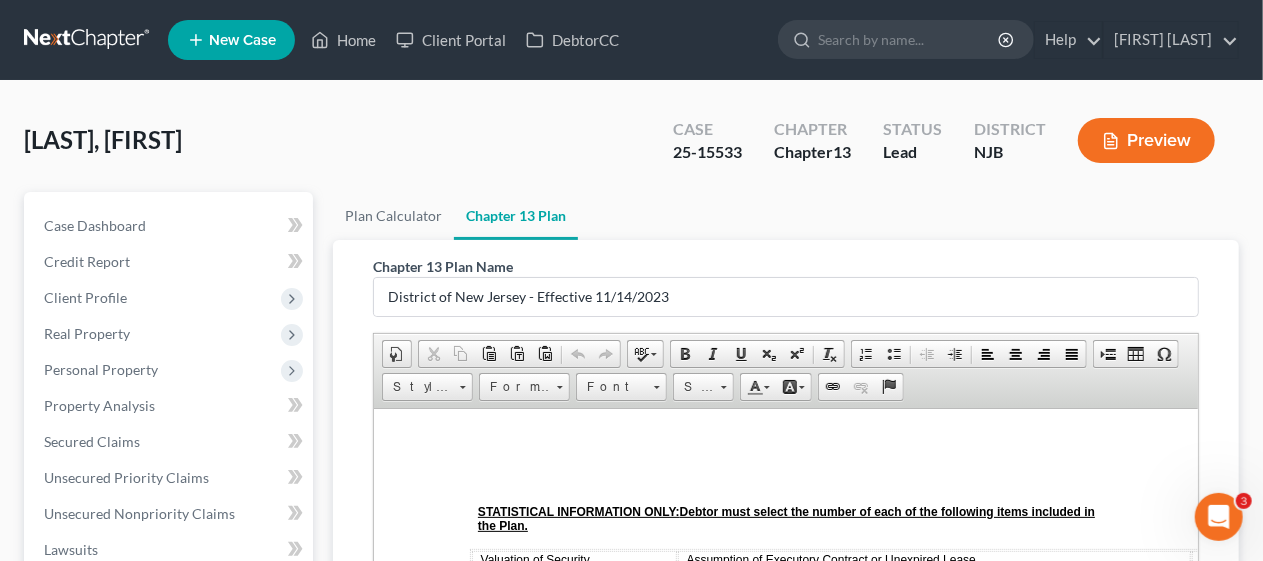 click on "Chapter 13 Plan Name District of New Jersey - Effective 11/14/2023 Rich Text Editor, document-ckeditor Editor toolbars Document   Document Properties Clipboard/Undo   Cut   Copy   Paste   Paste as plain text   Paste from Word   Undo   Redo language   Spell Check As You Type Basic Styles   Bold   Italic   Underline   Subscript   Superscript   Remove Format Paragraph   Insert/Remove Numbered List   Insert/Remove Bulleted List   Decrease Indent   Increase Indent   Align Left   Center   Align Right   Justify Insert   Insert Page Break for Printing   Table   Insert Special Character Styles Styles Styles Format Format Font Font Size Size Colors   Text Color   Background Color Links   Link   Unlink   Anchor Press ALT 0 for help ◢ Elements path
Editing Guide Cancel Export as PDF Save" at bounding box center [786, 613] 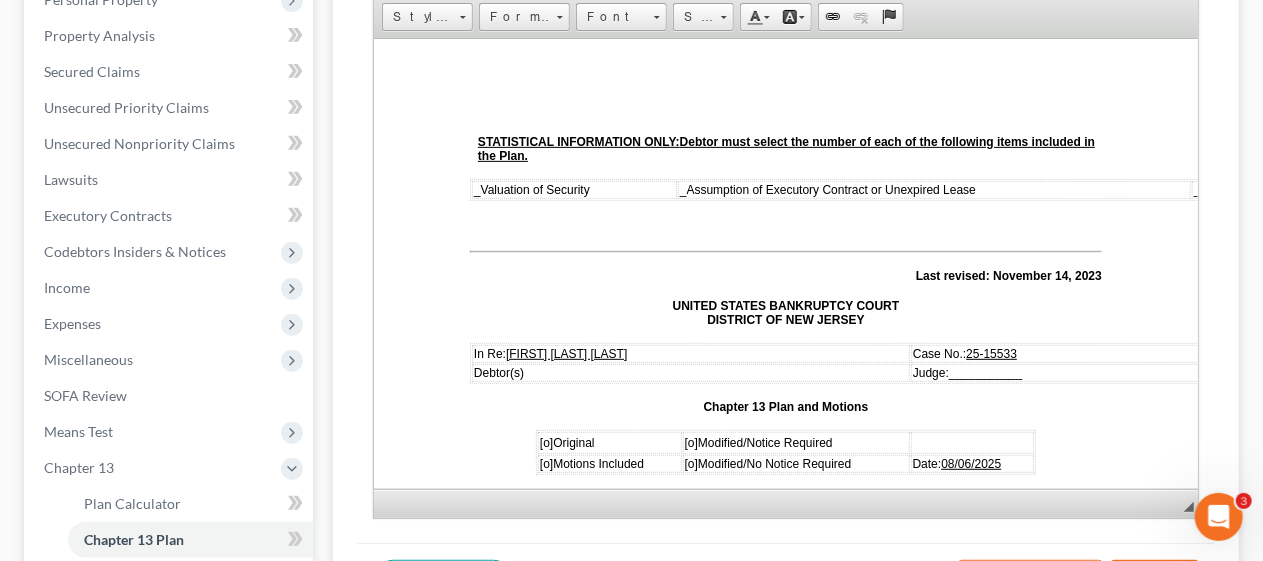 scroll, scrollTop: 400, scrollLeft: 0, axis: vertical 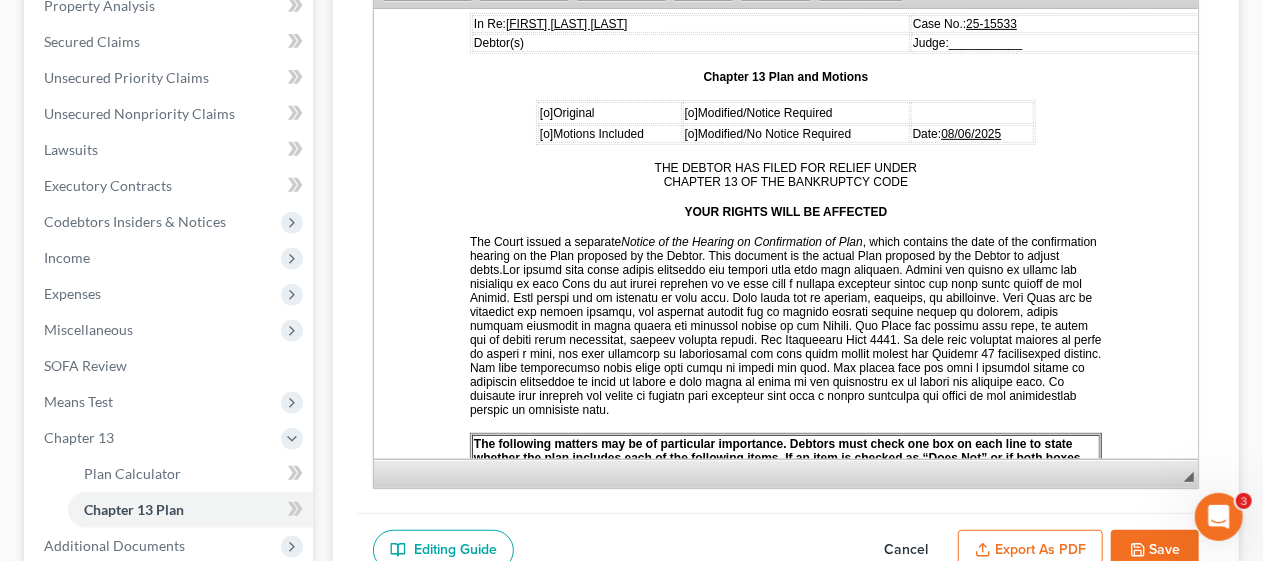 click on "[o]" at bounding box center (545, 112) 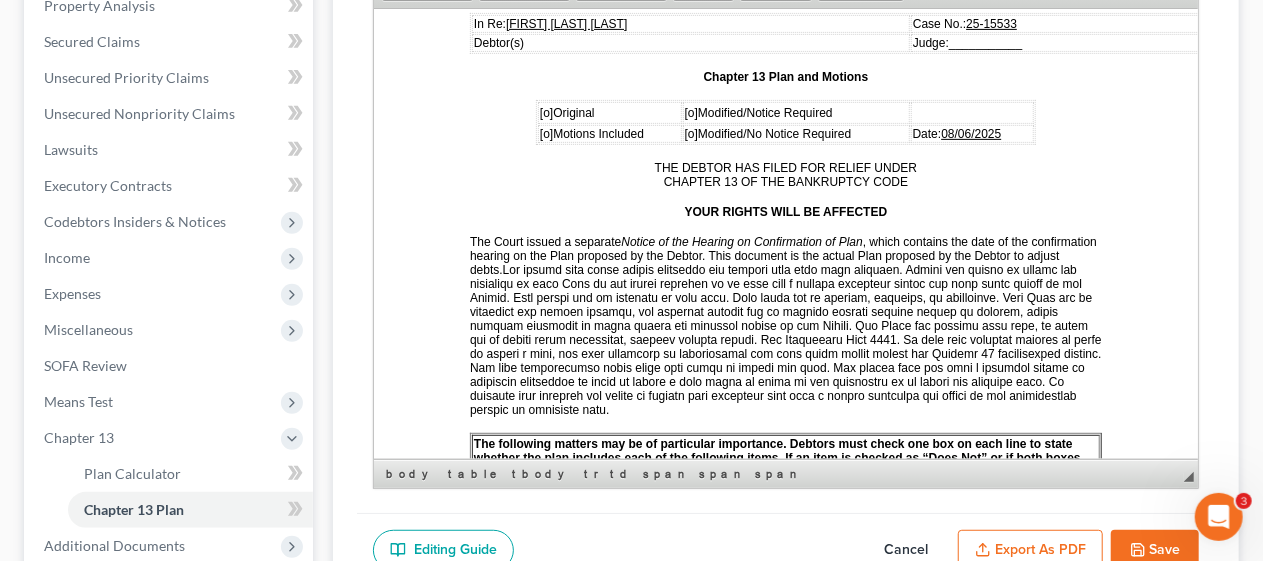 type 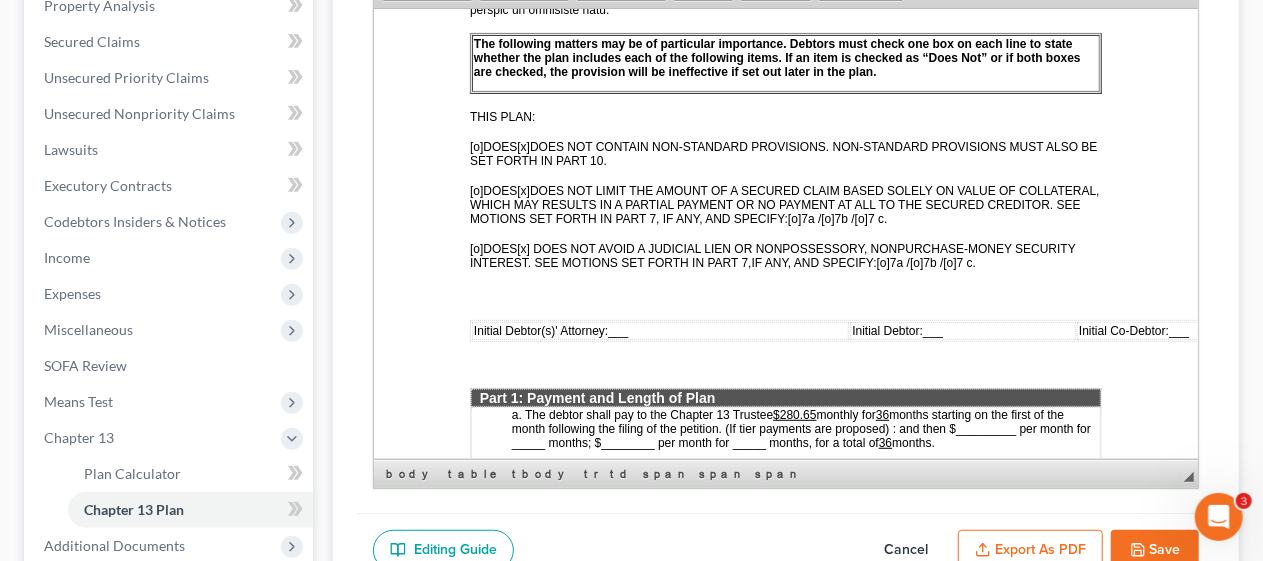 scroll, scrollTop: 800, scrollLeft: 0, axis: vertical 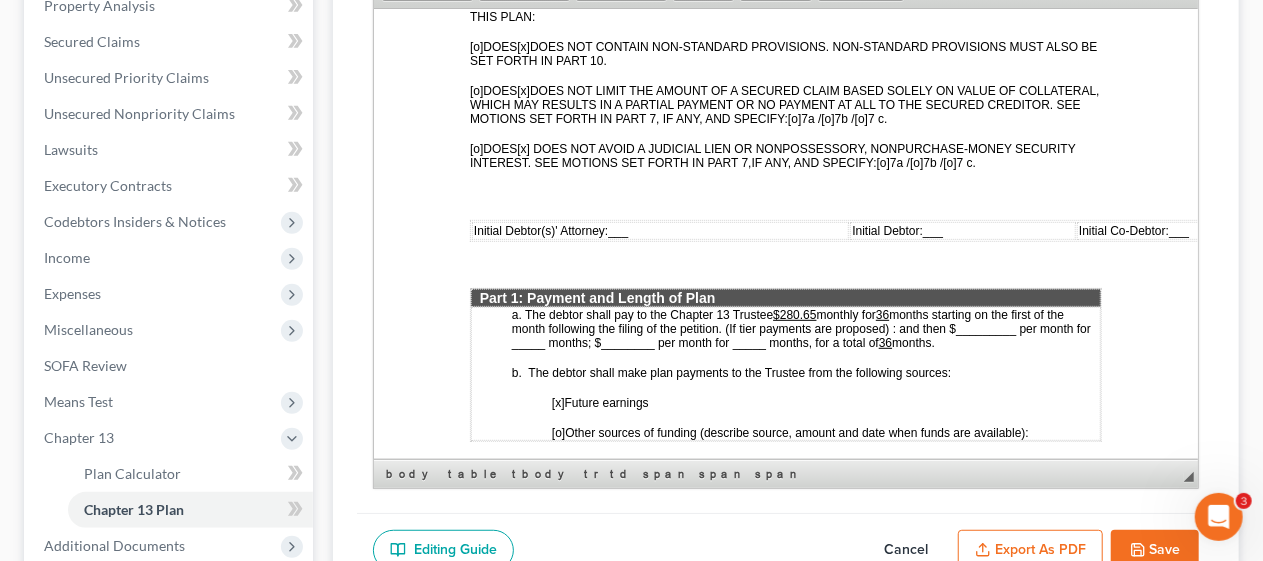 click on "___" at bounding box center (617, 230) 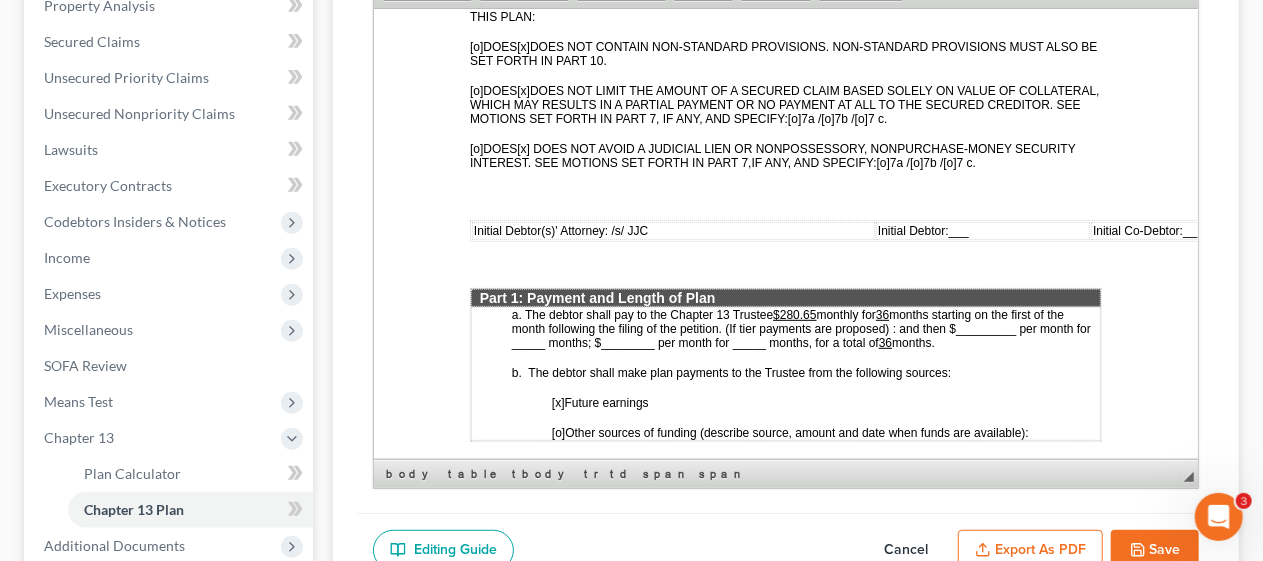 click on "Initial Debtor:  ___" at bounding box center (922, 230) 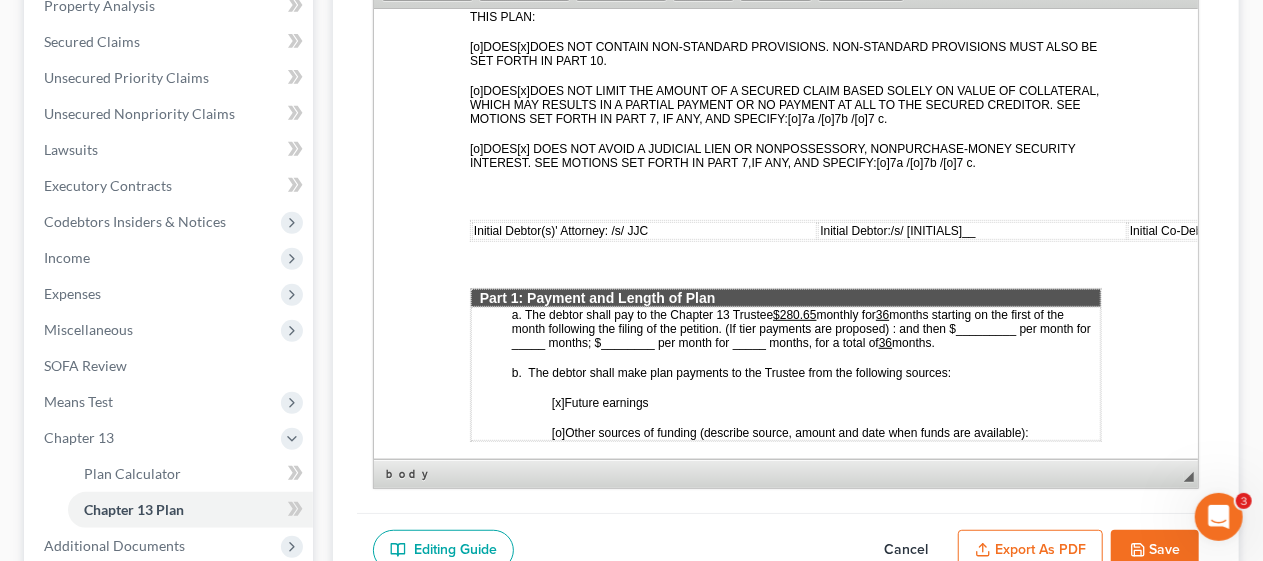 click on "STATISTICAL INFORMATION ONLY: Debtor must select the number of each of the following items included in the Plan. _ Valuation of Security _ Assumption of Executory Contract or Unexpired Lease _ Lien Avoidance Last revised: November 14, 2023 UNITED STATES BANKRUPTCY COURT DISTRICT OF NEW JERSEY In Re: [FIRST] [LAST] Case No.: 25-15533 Debtor(s) Judge: ___________ Chapter 13 Plan and Motions [X] Original [o] Modified/Notice Required [o] Motions Included [o] Modified/No Notice Required Date: 08/06/2025 THE DEBTOR HAS FILED FOR RELIEF UNDER CHAPTER 13 OF THE BANKRUPTCY CODE YOUR RIGHTS WILL BE AFFECTED The Court issued a separate Notice of the Hearing on Confirmation of Plan , which contains the date of the confirmation hearing on the Plan proposed by the Debtor. This document is the actual Plan proposed by the Debtor to adjust debts. THIS PLAN: [o] DOES [x] [o] DOES [x] [o] 7a / [o] 7b / [o] 7 c. [o] DOES [x] [o] 7 c." at bounding box center [785, 2601] 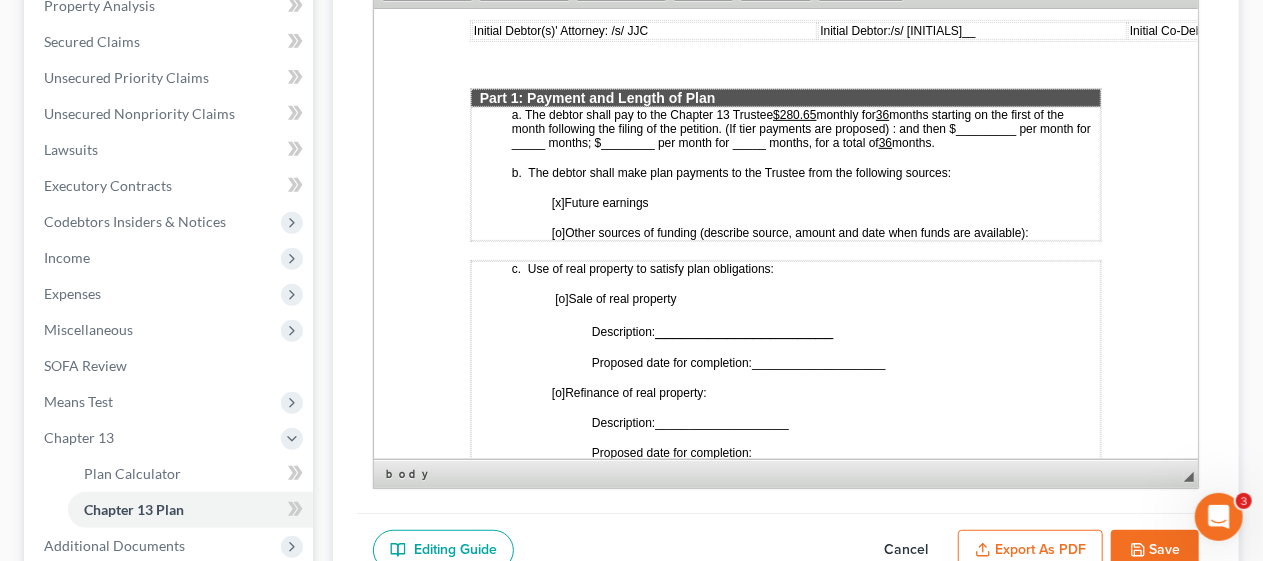 scroll, scrollTop: 900, scrollLeft: 0, axis: vertical 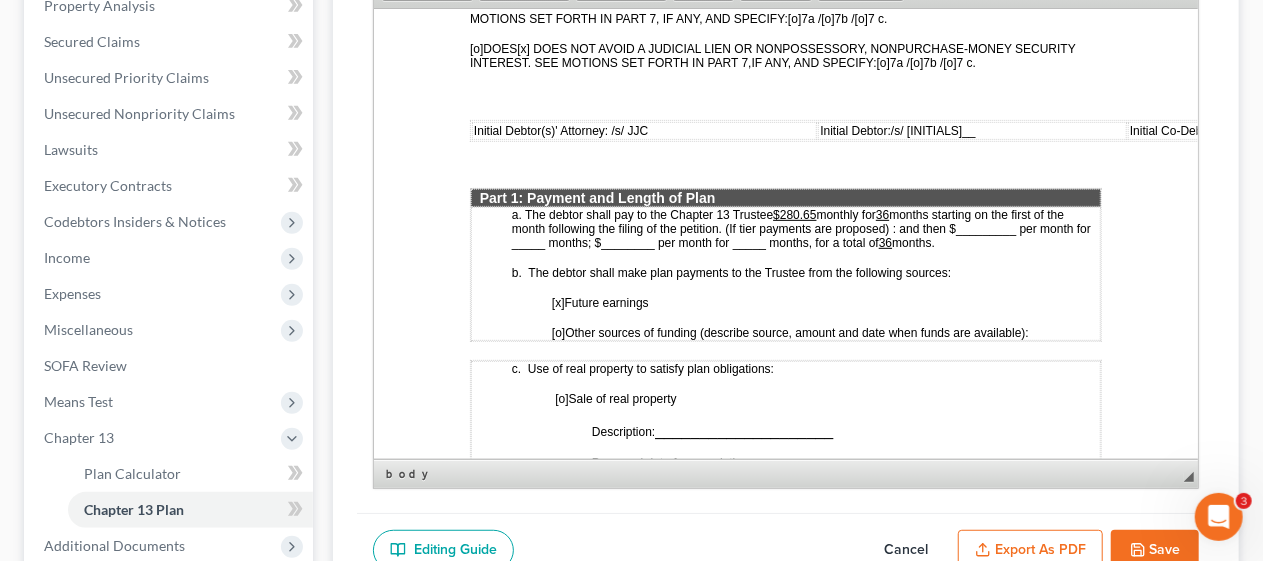 click on "$280.65" at bounding box center (793, 214) 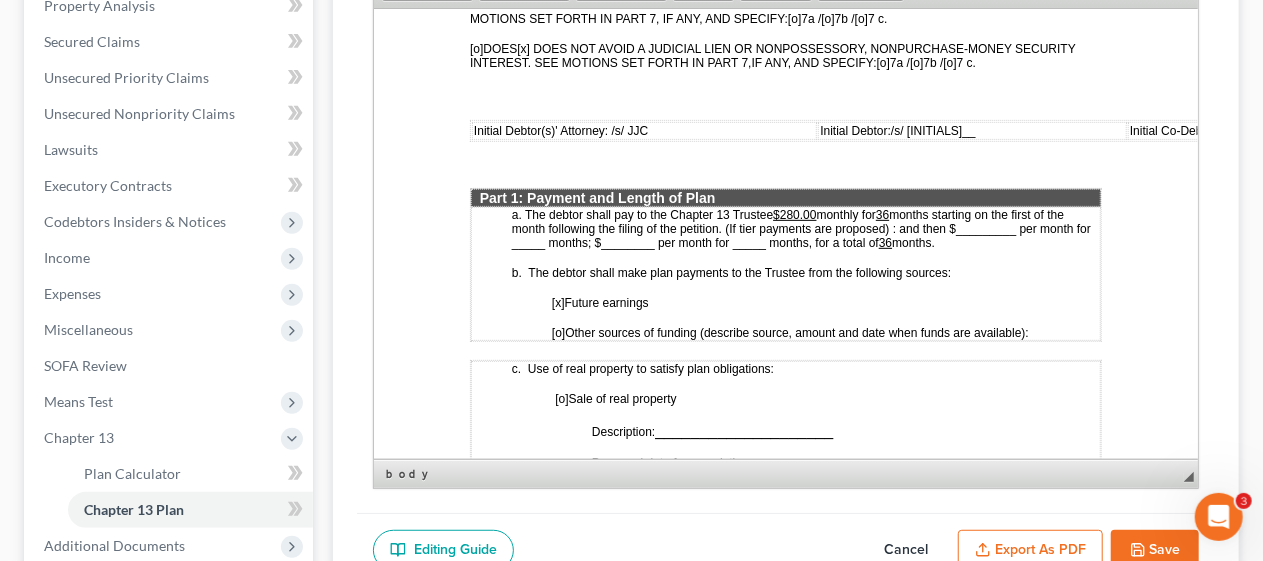 click on "STATISTICAL INFORMATION ONLY: Debtor must select the number of each of the following items included in the Plan. _ Valuation of Security _ Assumption of Executory Contract or Unexpired Lease _ Lien Avoidance Last revised: November 14, 2023 UNITED STATES BANKRUPTCY COURT DISTRICT OF NEW JERSEY In Re: [FIRST] [LAST] Case No.: 25-15533 Debtor(s) Judge: ___________ Chapter 13 Plan and Motions [X] Original [o] Modified/Notice Required [o] Motions Included [o] Modified/No Notice Required Date: 08/06/2025 THE DEBTOR HAS FILED FOR RELIEF UNDER CHAPTER 13 OF THE BANKRUPTCY CODE YOUR RIGHTS WILL BE AFFECTED The Court issued a separate Notice of the Hearing on Confirmation of Plan , which contains the date of the confirmation hearing on the Plan proposed by the Debtor. This document is the actual Plan proposed by the Debtor to adjust debts. THIS PLAN: [o] DOES [x] [o] DOES [x] [o] 7a / [o] 7b / [o] 7 c. [o] DOES [x] [o] 7 c." at bounding box center [785, 2501] 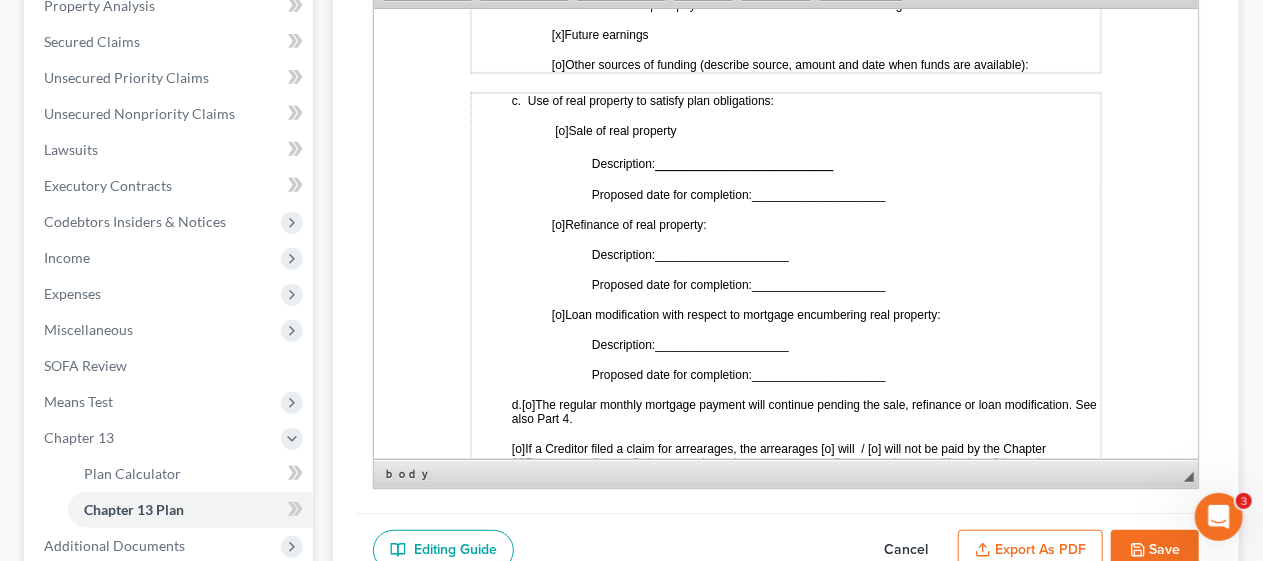 scroll, scrollTop: 1200, scrollLeft: 0, axis: vertical 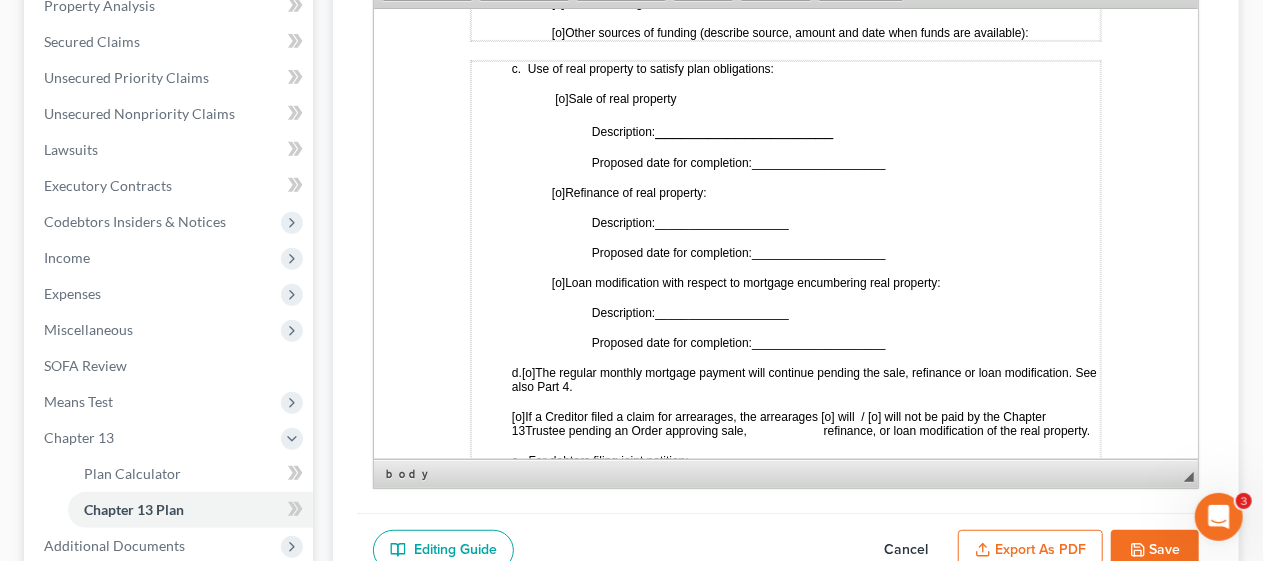 click on "[o]" at bounding box center [557, 282] 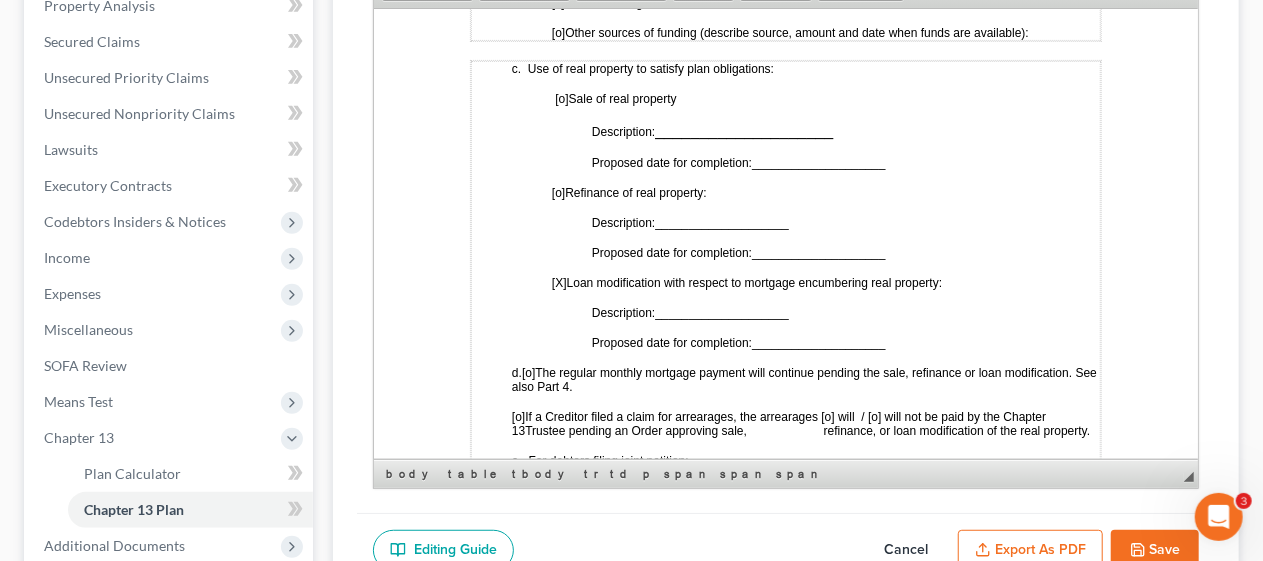 click on "Description:  ____________________" at bounding box center [701, 310] 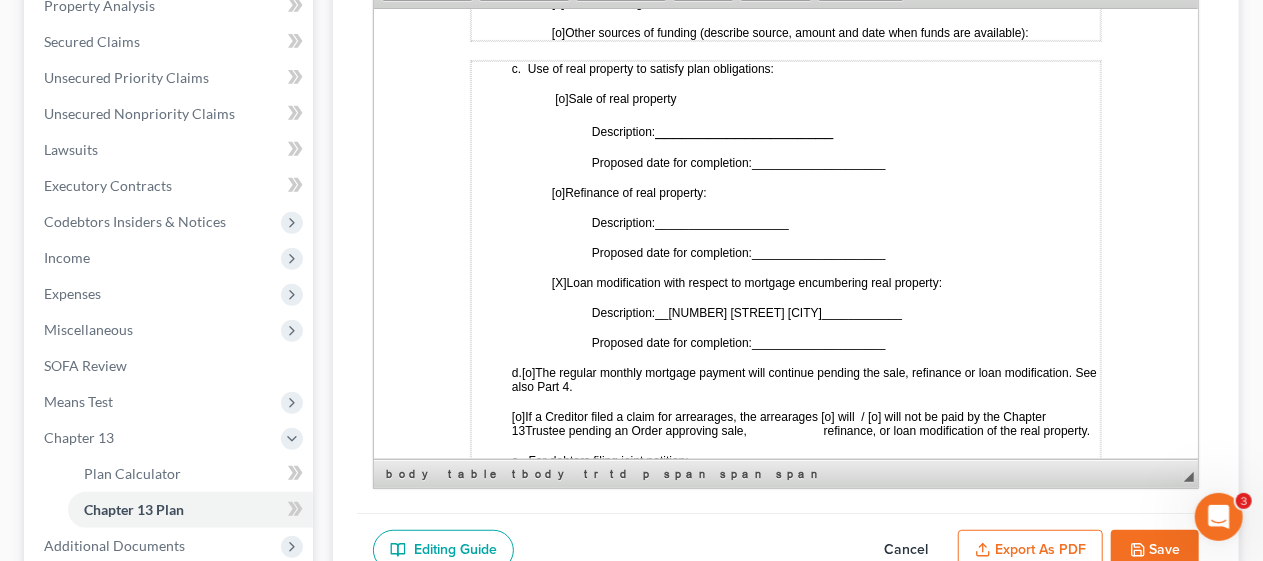 click on "____________________" at bounding box center [817, 342] 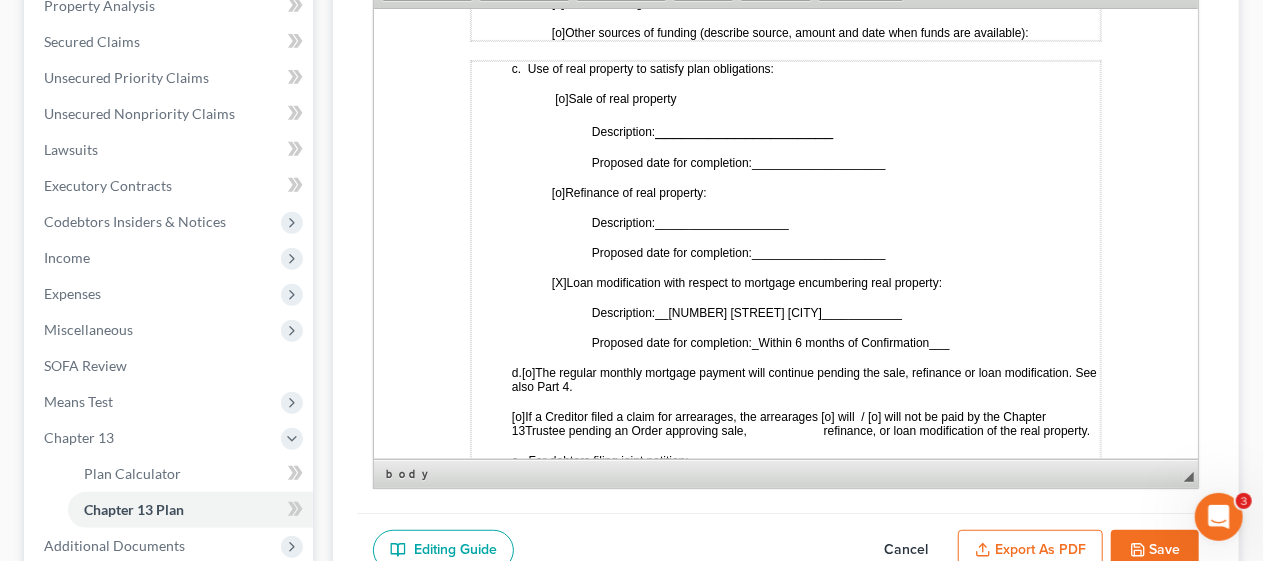 click on "STATISTICAL INFORMATION ONLY: Debtor must select the number of each of the following items included in the Plan. _ Valuation of Security _ Assumption of Executory Contract or Unexpired Lease _ Lien Avoidance Last revised: November 14, 2023 UNITED STATES BANKRUPTCY COURT DISTRICT OF NEW JERSEY In Re: [FIRST] [LAST] Case No.: 25-15533 Debtor(s) Judge: ___________ Chapter 13 Plan and Motions [X] Original [o] Modified/Notice Required [o] Motions Included [o] Modified/No Notice Required Date: 08/06/2025 THE DEBTOR HAS FILED FOR RELIEF UNDER CHAPTER 13 OF THE BANKRUPTCY CODE YOUR RIGHTS WILL BE AFFECTED The Court issued a separate Notice of the Hearing on Confirmation of Plan , which contains the date of the confirmation hearing on the Plan proposed by the Debtor. This document is the actual Plan proposed by the Debtor to adjust debts. THIS PLAN: [o] DOES [x] [o] DOES [x] [o] 7a / [o] 7b / [o] 7 c. [o] DOES [x] [o] 7 c." at bounding box center (785, 2201) 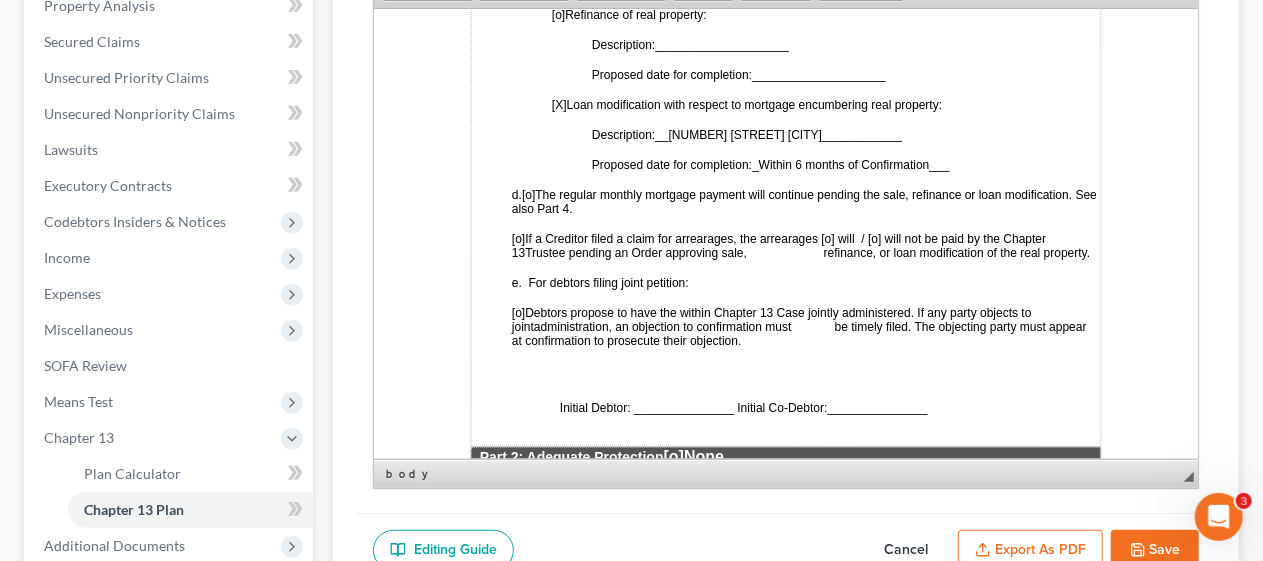 scroll, scrollTop: 1500, scrollLeft: 0, axis: vertical 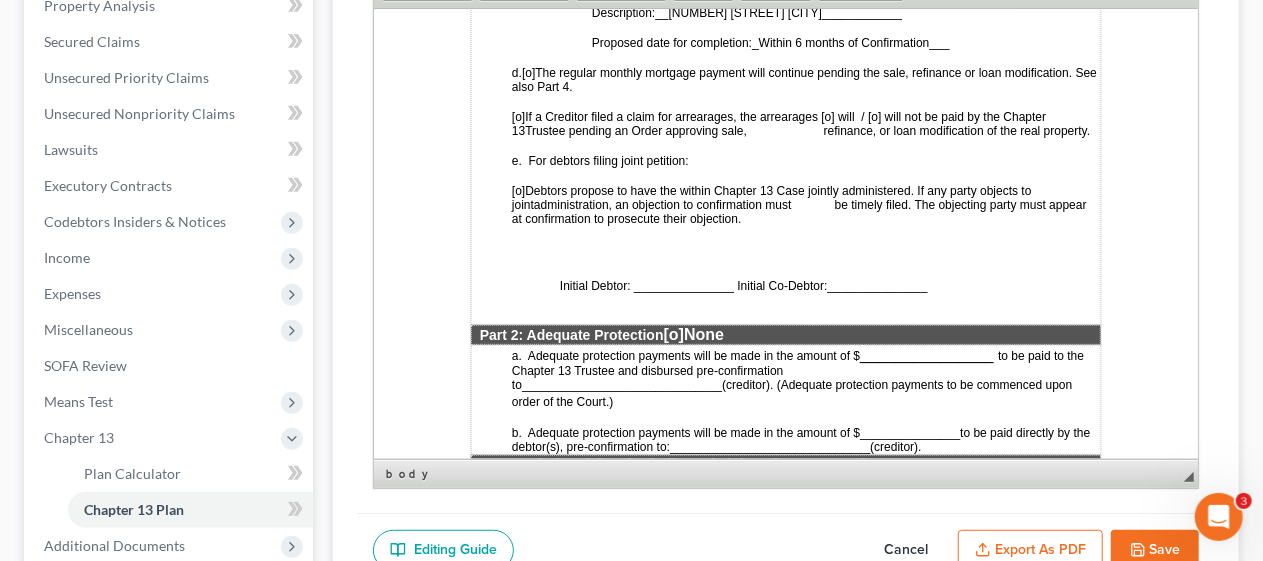 click on "Initial Debtor: _______________ Initial Co-Debtor: _______________" at bounding box center (785, 284) 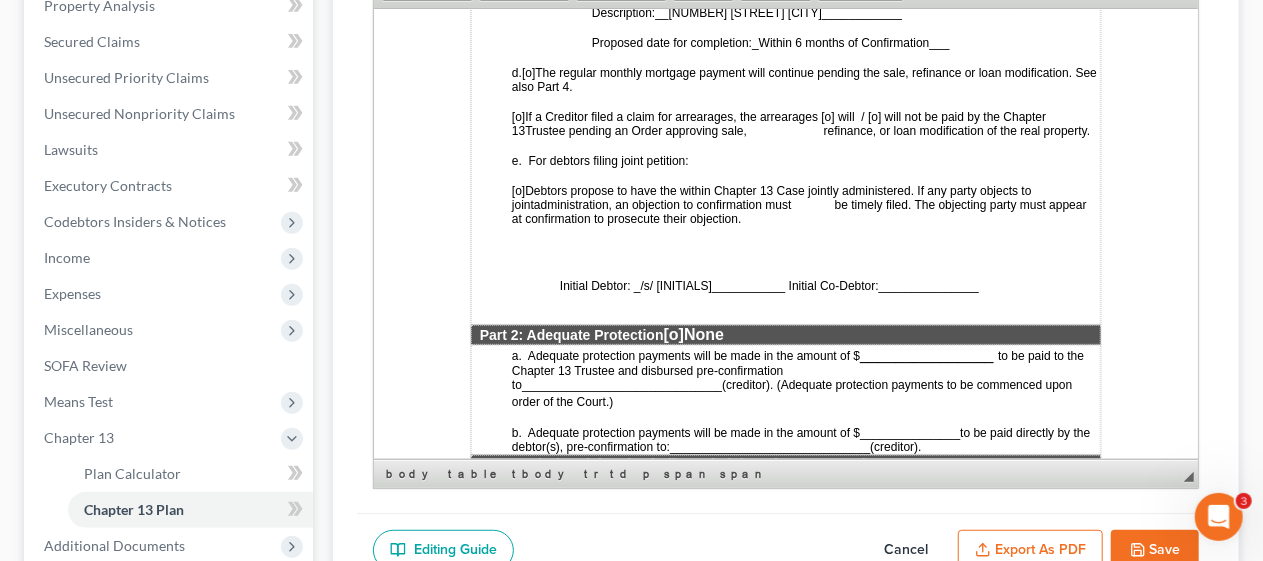 click on "STATISTICAL INFORMATION ONLY: Debtor must select the number of each of the following items included in the Plan. _ Valuation of Security _ Assumption of Executory Contract or Unexpired Lease _ Lien Avoidance Last revised: November 14, 2023 UNITED STATES BANKRUPTCY COURT DISTRICT OF NEW JERSEY In Re: [FIRST] [LAST] Case No.: 25-15533 Debtor(s) Judge: ___________ Chapter 13 Plan and Motions [X] Original [o] Modified/Notice Required [o] Motions Included [o] Modified/No Notice Required Date: 08/06/2025 THE DEBTOR HAS FILED FOR RELIEF UNDER CHAPTER 13 OF THE BANKRUPTCY CODE YOUR RIGHTS WILL BE AFFECTED The Court issued a separate Notice of the Hearing on Confirmation of Plan , which contains the date of the confirmation hearing on the Plan proposed by the Debtor. This document is the actual Plan proposed by the Debtor to adjust debts. THIS PLAN: [o] DOES [x] [o] DOES [x] [o] 7a / [o] 7b / [o] 7 c. [o] DOES [x] [o] 7 c." at bounding box center [785, 1901] 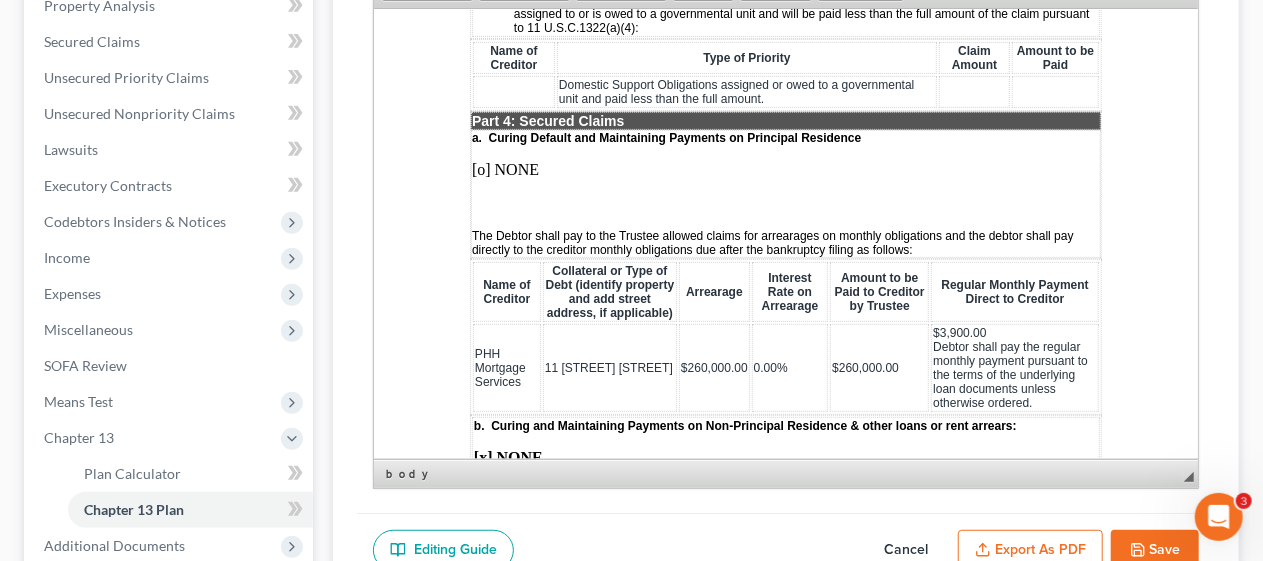 scroll, scrollTop: 2200, scrollLeft: 0, axis: vertical 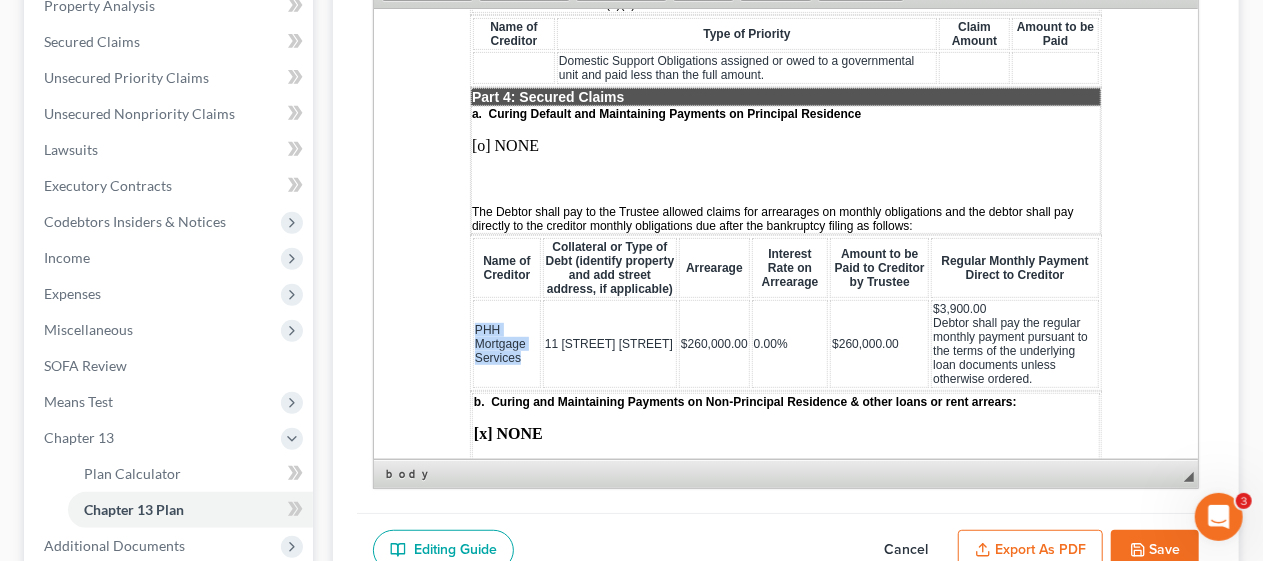 drag, startPoint x: 472, startPoint y: 333, endPoint x: 532, endPoint y: 364, distance: 67.53518 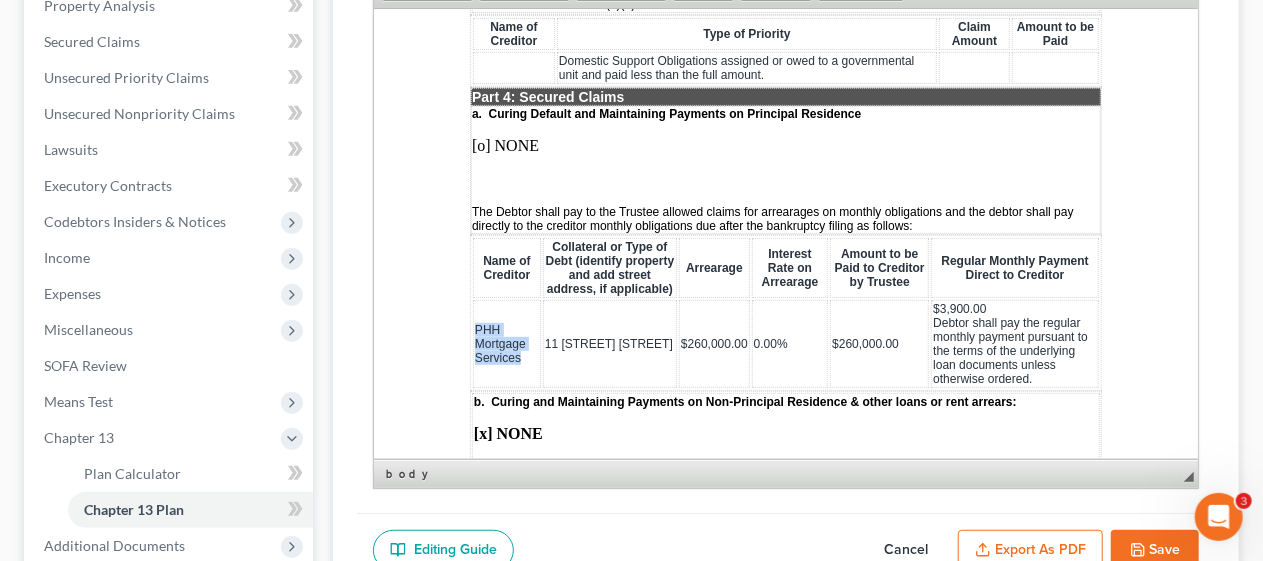 click on "PHH Mortgage Services" at bounding box center [506, 343] 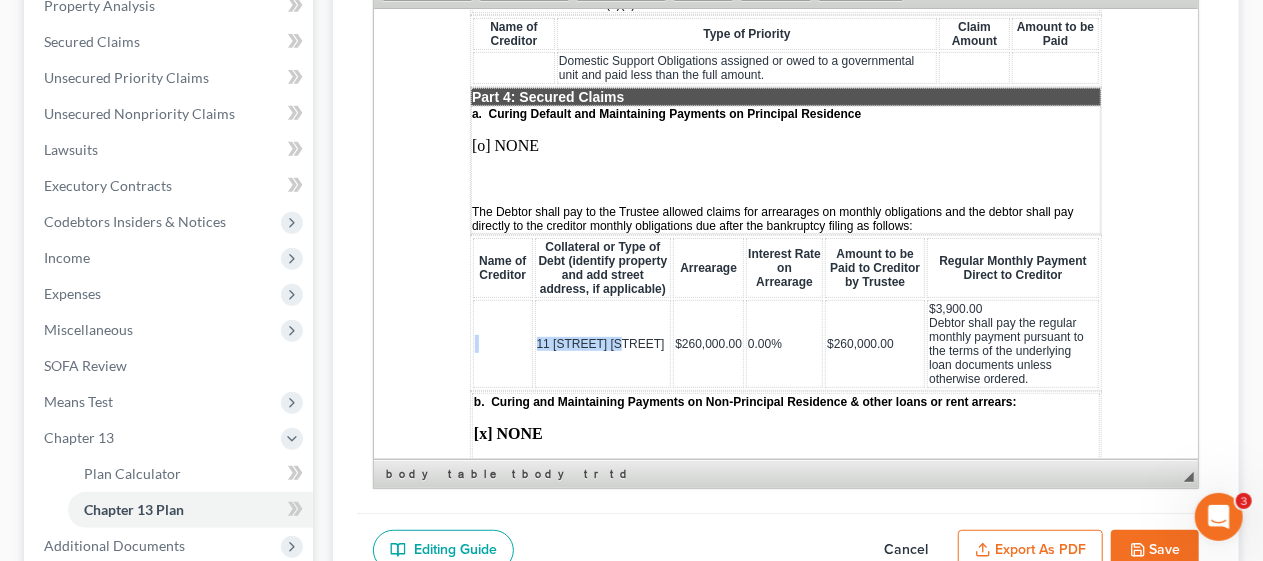 drag, startPoint x: 530, startPoint y: 335, endPoint x: 616, endPoint y: 337, distance: 86.023254 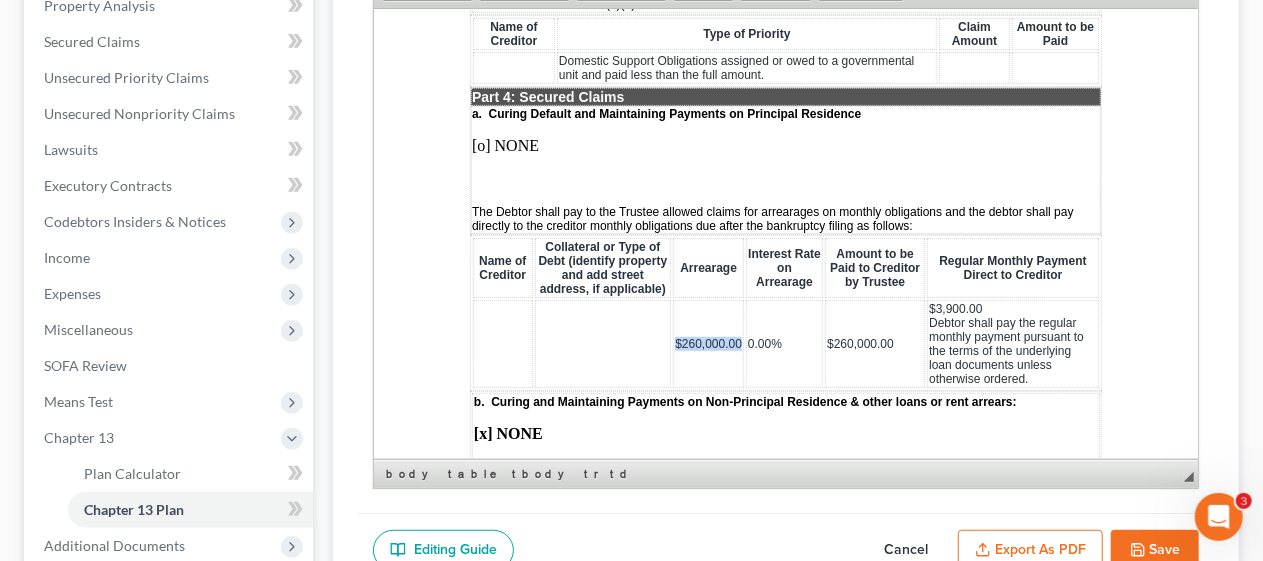 drag, startPoint x: 665, startPoint y: 332, endPoint x: 734, endPoint y: 337, distance: 69.18092 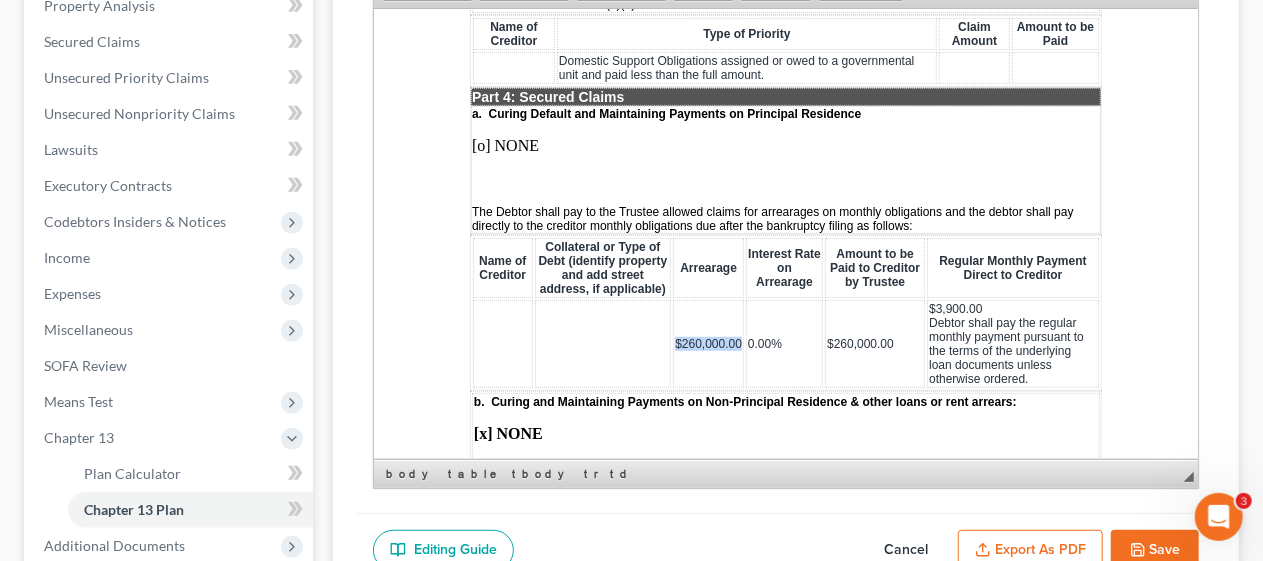 click on "Name of Creditor Collateral or Type of Debt (identify property and add street address, if applicable) Arrearage Interest Rate on Arrearage Amount to be Paid to Creditor by Trustee Regular Monthly Payment Direct to Creditor $260,000.00 0.00% $260,000.00 $3,900.00 Debtor shall pay the regular monthly payment pursuant to the terms of the underlying loan documents unless otherwise ordered." at bounding box center (785, 312) 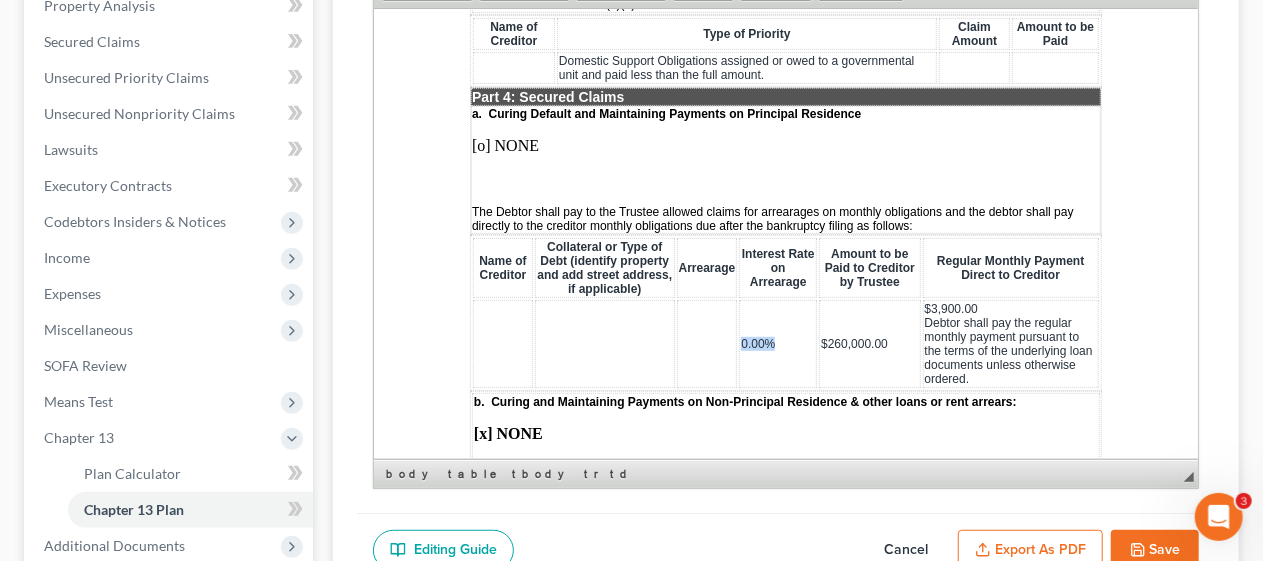 drag, startPoint x: 732, startPoint y: 335, endPoint x: 778, endPoint y: 337, distance: 46.043457 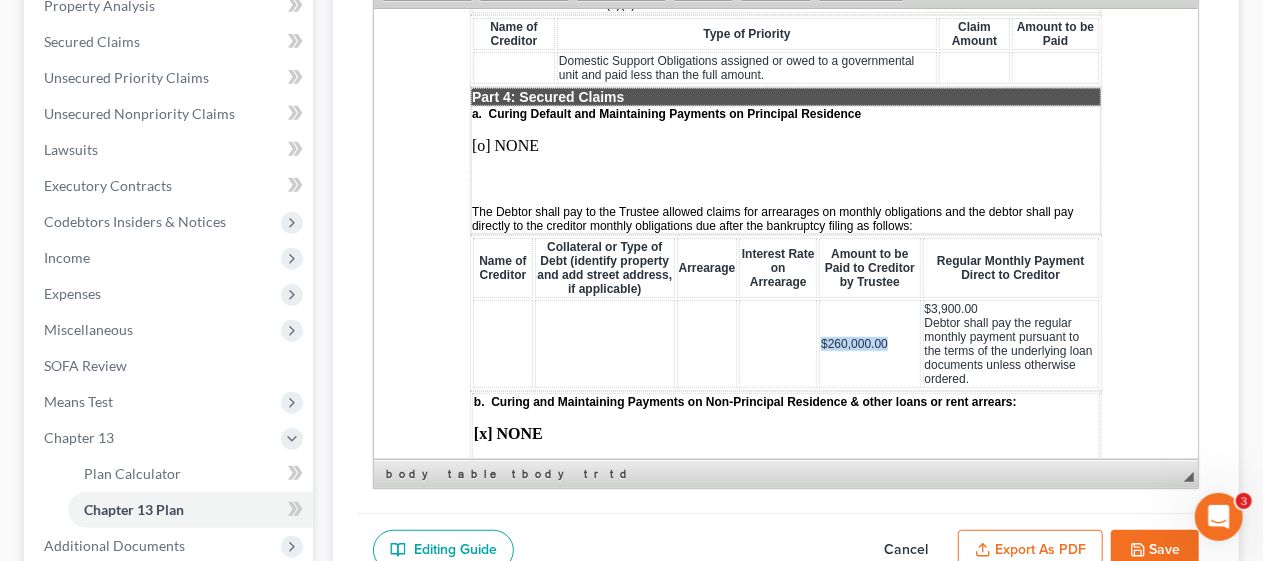 drag, startPoint x: 809, startPoint y: 330, endPoint x: 900, endPoint y: 337, distance: 91.26884 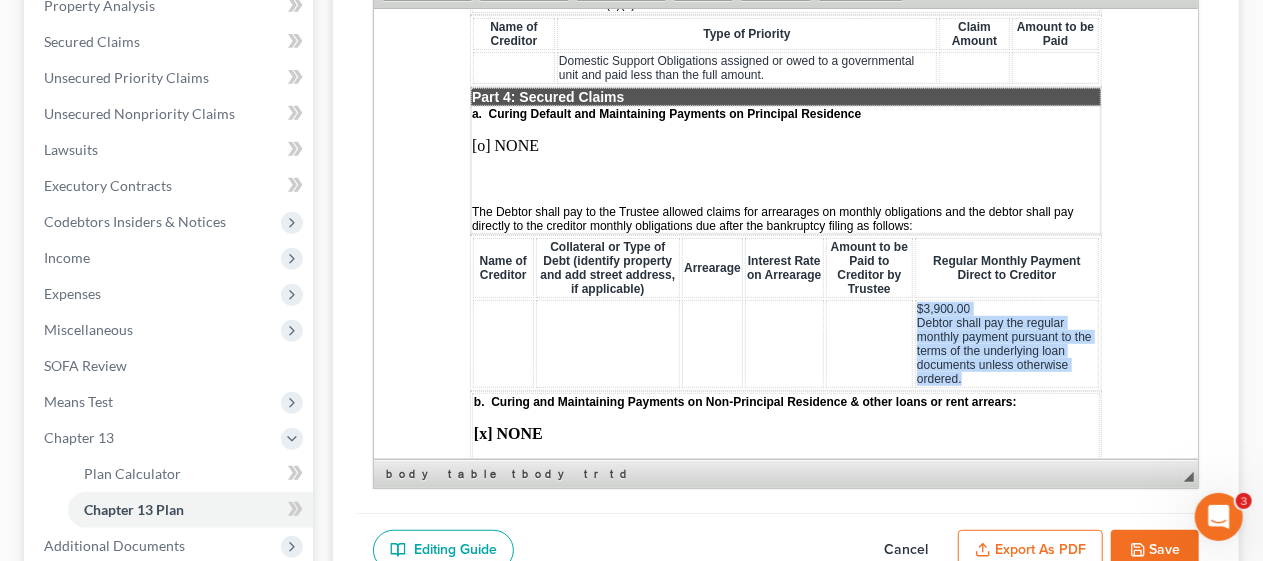 drag, startPoint x: 906, startPoint y: 297, endPoint x: 957, endPoint y: 372, distance: 90.697296 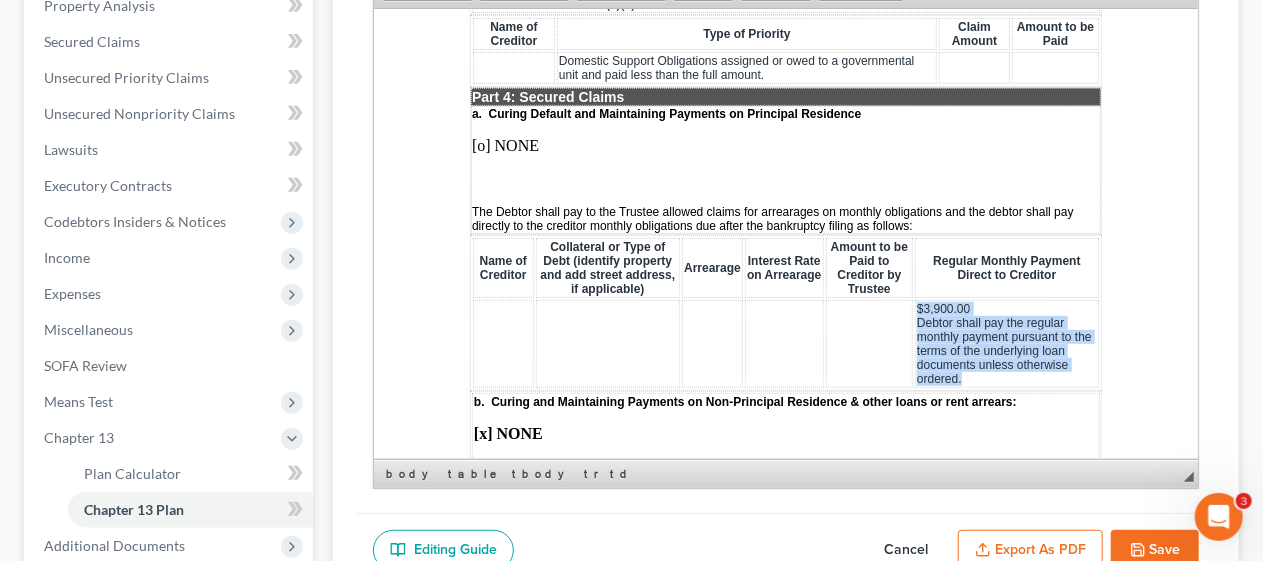 click on "$3,900.00 Debtor shall pay the regular monthly payment pursuant to the terms of the underlying loan documents unless otherwise ordered." at bounding box center (1006, 343) 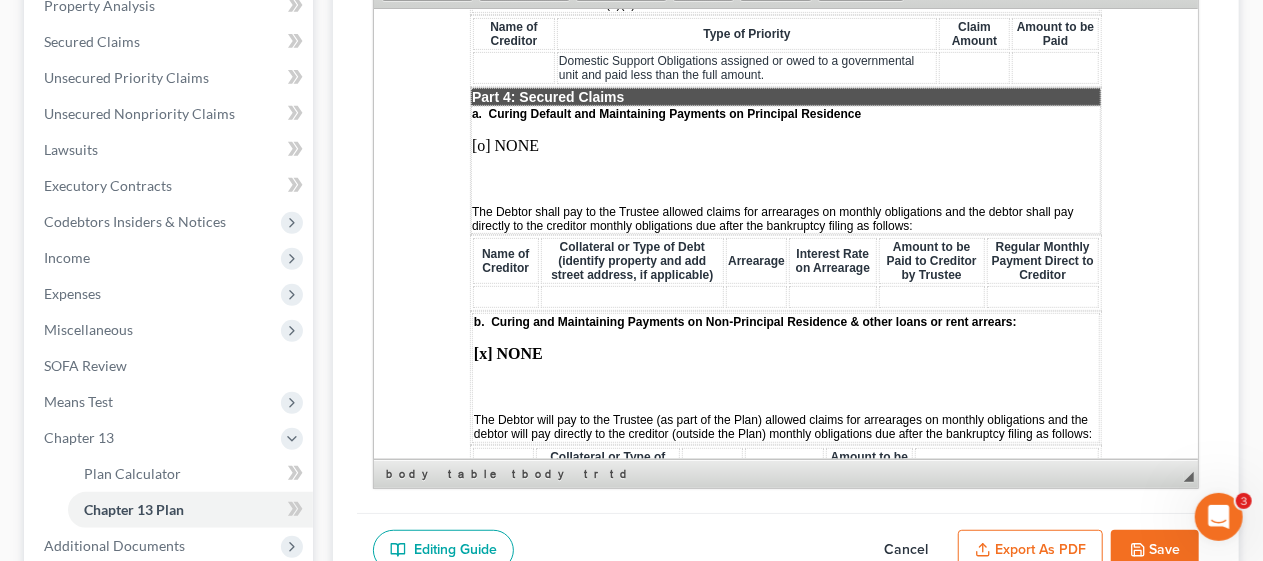 click on "[o] NONE" at bounding box center [785, 145] 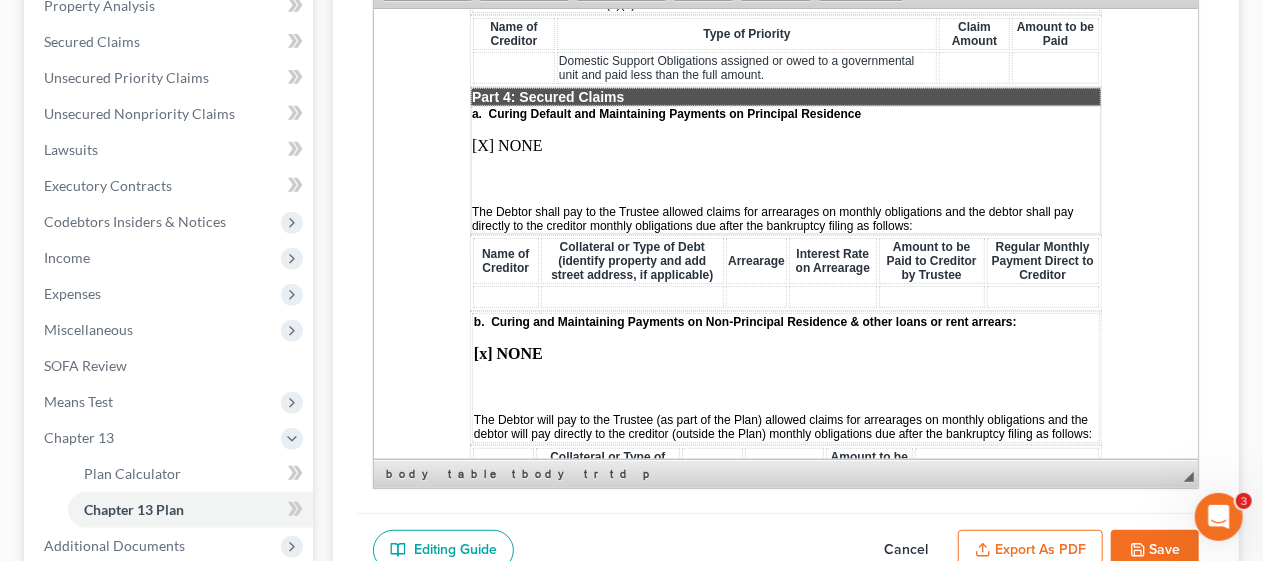 click on "STATISTICAL INFORMATION ONLY: Debtor must select the number of each of the following items included in the Plan. _ Valuation of Security _ Assumption of Executory Contract or Unexpired Lease _ Lien Avoidance Last revised: November 14, 2023 UNITED STATES BANKRUPTCY COURT DISTRICT OF NEW JERSEY In Re: [FIRST] [LAST] Case No.: 25-15533 Debtor(s) Judge: ___________ Chapter 13 Plan and Motions [X] Original [o] Modified/Notice Required [o] Motions Included [o] Modified/No Notice Required Date: 08/06/2025 THE DEBTOR HAS FILED FOR RELIEF UNDER CHAPTER 13 OF THE BANKRUPTCY CODE YOUR RIGHTS WILL BE AFFECTED The Court issued a separate Notice of the Hearing on Confirmation of Plan , which contains the date of the confirmation hearing on the Plan proposed by the Debtor. This document is the actual Plan proposed by the Debtor to adjust debts. THIS PLAN: [o] DOES [x] [o] DOES [x] [o] 7a / [o] 7b / [o] 7 c. [o] DOES [x] [o] 7 c." at bounding box center [785, 1161] 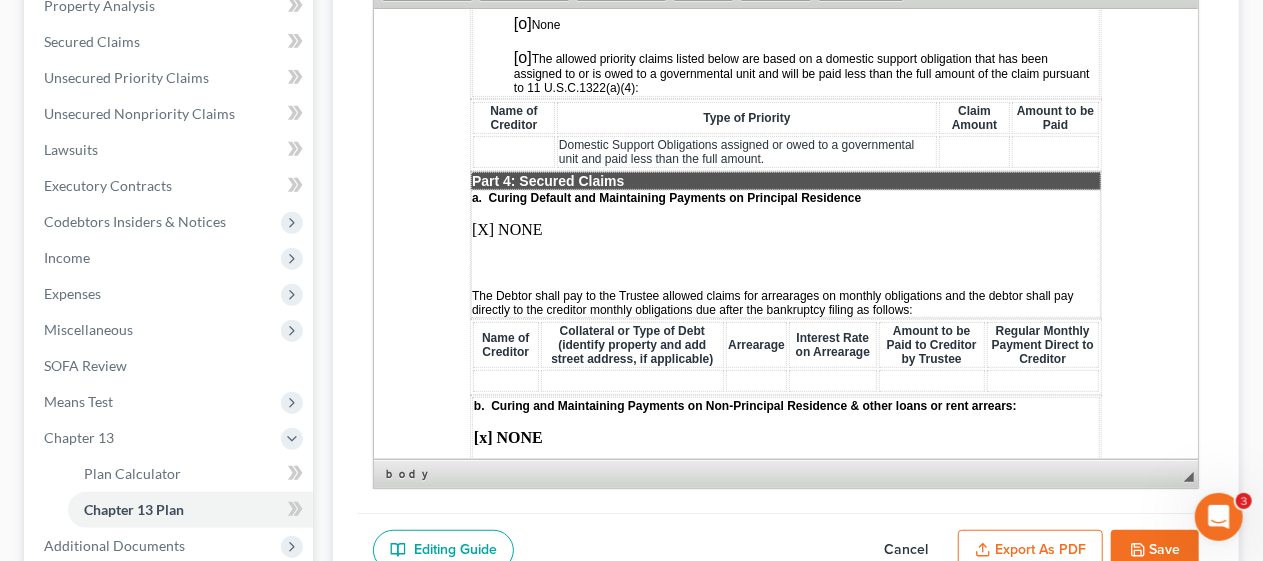 scroll, scrollTop: 2100, scrollLeft: 0, axis: vertical 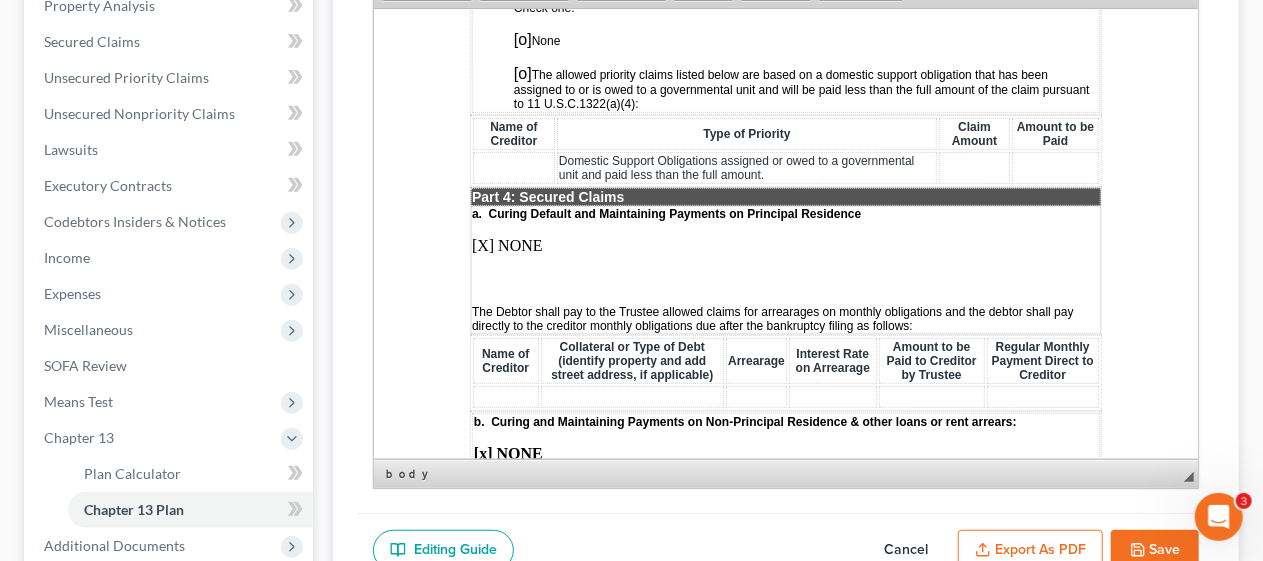 click on "[X ] NONE" at bounding box center (785, 245) 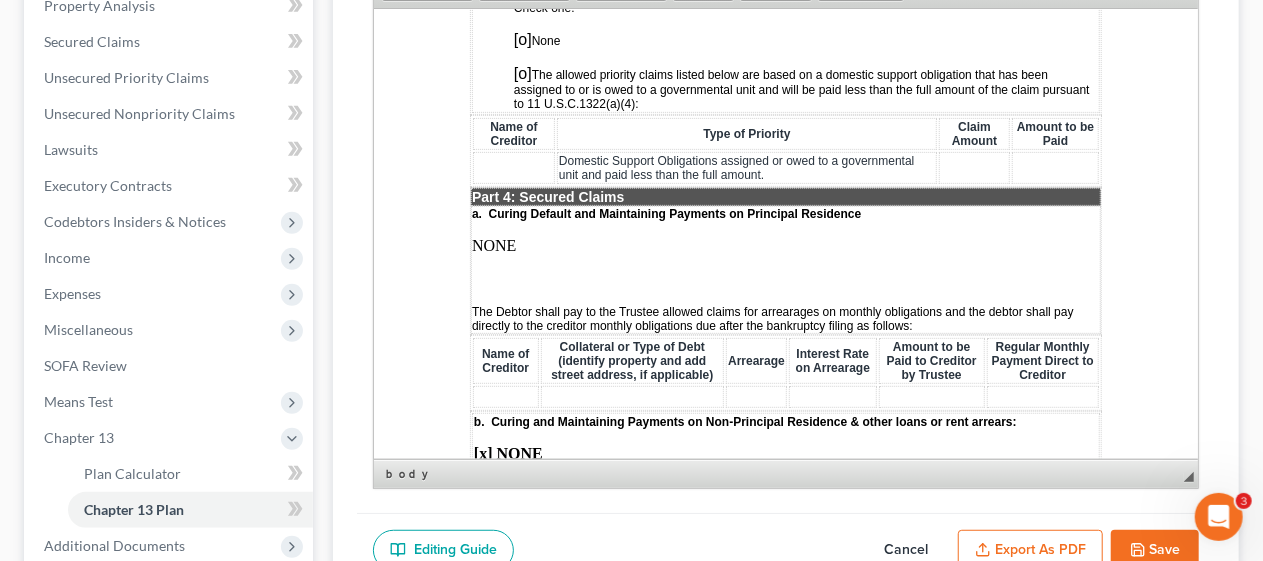 click on "STATISTICAL INFORMATION ONLY: Debtor must select the number of each of the following items included in the Plan. _ Valuation of Security _ Assumption of Executory Contract or Unexpired Lease _ Lien Avoidance Last revised: November 14, 2023 UNITED STATES BANKRUPTCY COURT DISTRICT OF NEW JERSEY In Re: [FIRST] [LAST] Case No.: 25-15533 Debtor(s) Judge: ___________ Chapter 13 Plan and Motions [X] Original [o] Modified/Notice Required [o] Motions Included [o] Modified/No Notice Required Date: 08/06/2025 THE DEBTOR HAS FILED FOR RELIEF UNDER CHAPTER 13 OF THE BANKRUPTCY CODE YOUR RIGHTS WILL BE AFFECTED The Court issued a separate Notice of the Hearing on Confirmation of Plan , which contains the date of the confirmation hearing on the Plan proposed by the Debtor. This document is the actual Plan proposed by the Debtor to adjust debts. THIS PLAN: [o] DOES [x] [o] DOES [x] [o] 7a / [o] 7b / [o] 7 c. [o] DOES [x] [o] 7 c." at bounding box center [785, 1261] 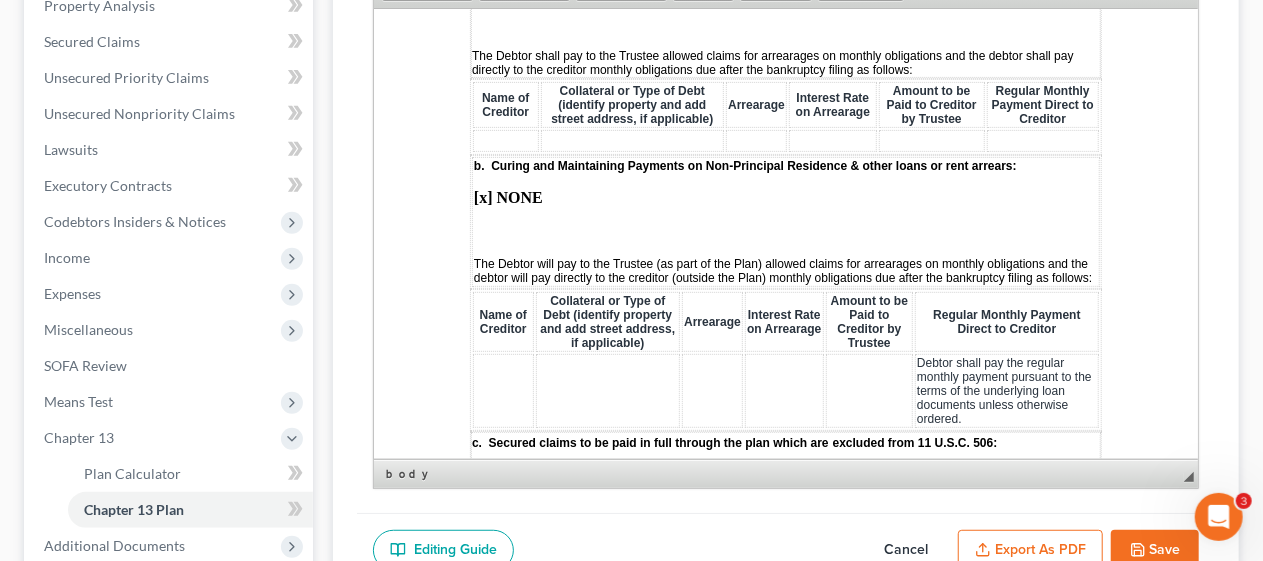 scroll, scrollTop: 2400, scrollLeft: 0, axis: vertical 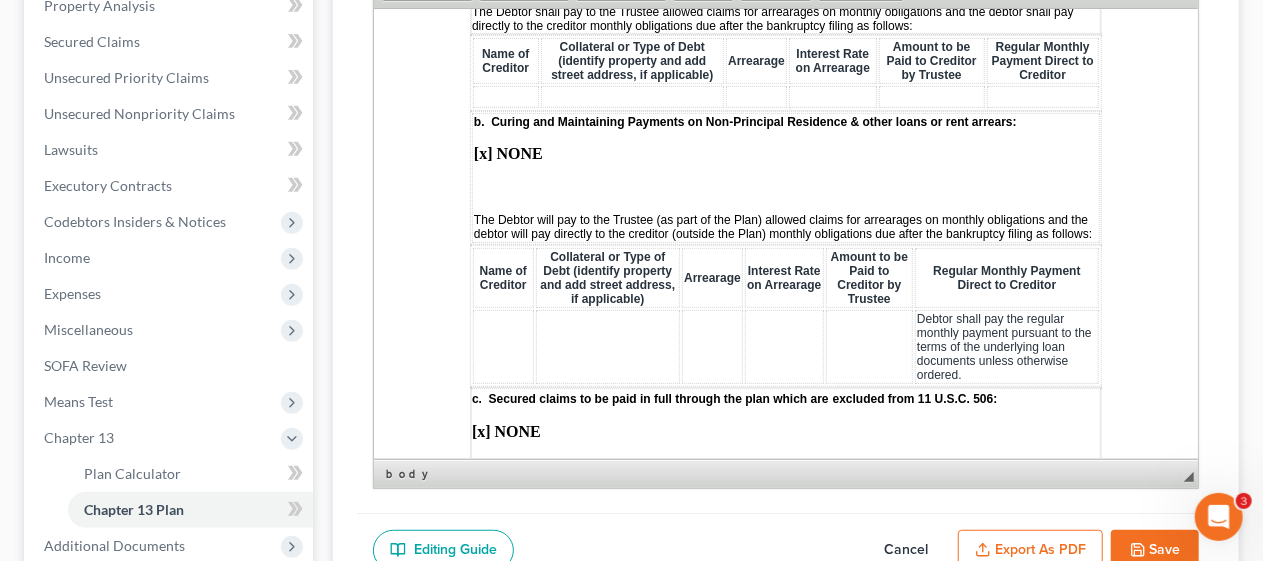 click on "[x] NONE" at bounding box center [507, 152] 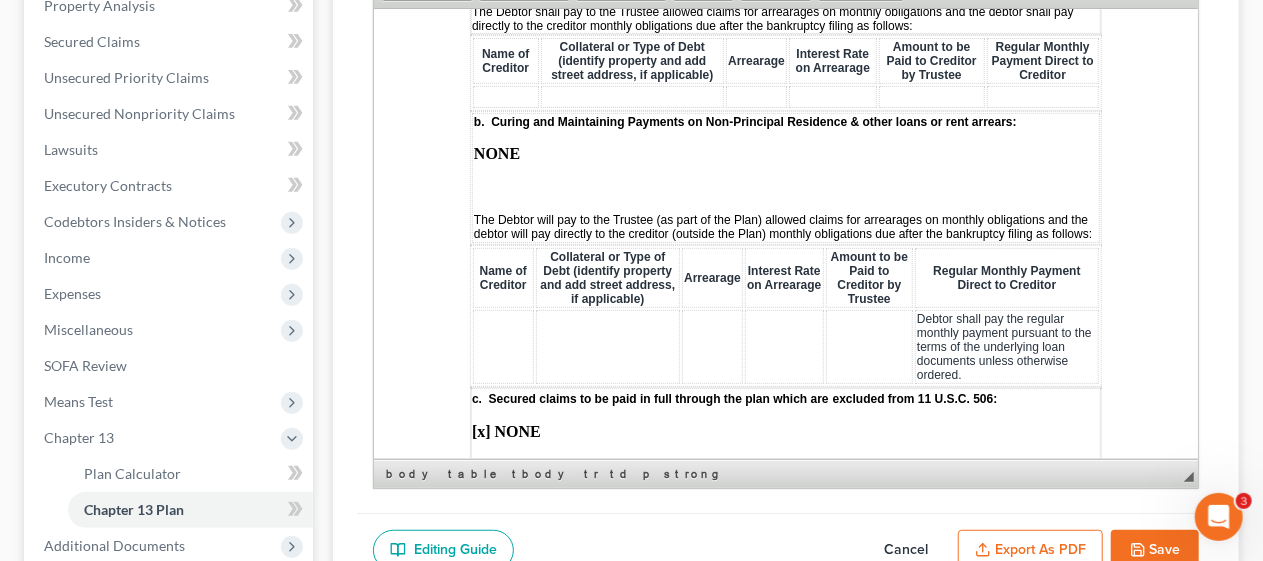 click on "STATISTICAL INFORMATION ONLY: Debtor must select the number of each of the following items included in the Plan. _ Valuation of Security _ Assumption of Executory Contract or Unexpired Lease _ Lien Avoidance Last revised: November 14, 2023 UNITED STATES BANKRUPTCY COURT DISTRICT OF NEW JERSEY In Re: [FIRST] [LAST] Case No.: 25-15533 Debtor(s) Judge: ___________ Chapter 13 Plan and Motions [X] Original [o] Modified/Notice Required [o] Motions Included [o] Modified/No Notice Required Date: 08/06/2025 THE DEBTOR HAS FILED FOR RELIEF UNDER CHAPTER 13 OF THE BANKRUPTCY CODE YOUR RIGHTS WILL BE AFFECTED The Court issued a separate Notice of the Hearing on Confirmation of Plan , which contains the date of the confirmation hearing on the Plan proposed by the Debtor. This document is the actual Plan proposed by the Debtor to adjust debts. THIS PLAN: [o] DOES [x] [o] DOES [x] [o] 7a / [o] 7b / [o] 7 c. [o] DOES [x] [o] 7 c." at bounding box center (785, 961) 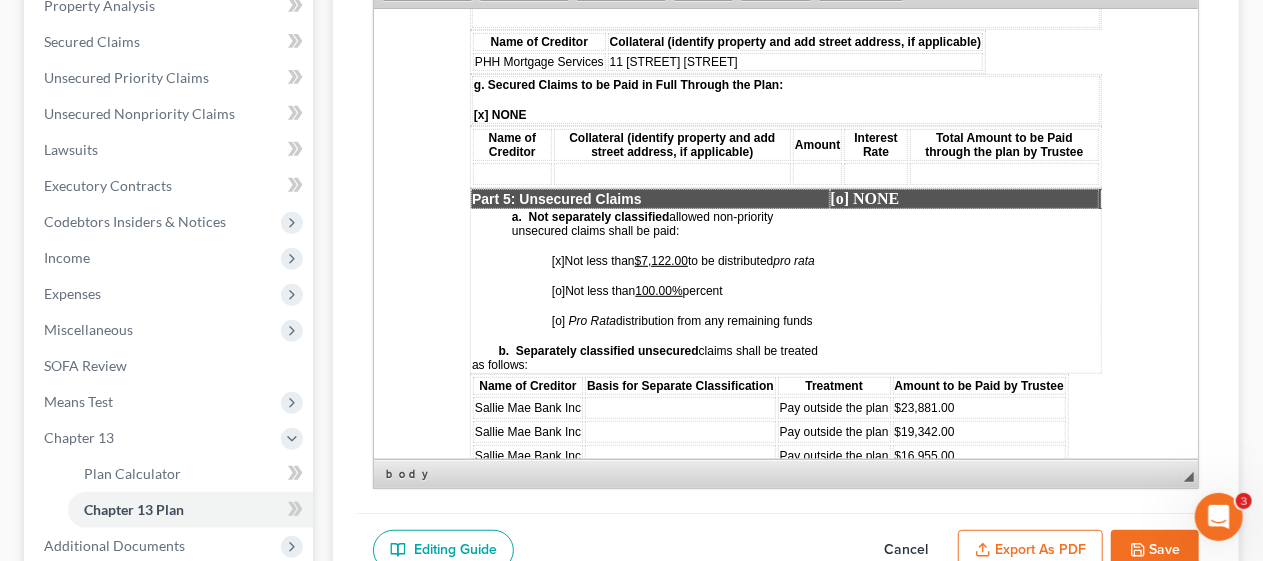 scroll, scrollTop: 3700, scrollLeft: 0, axis: vertical 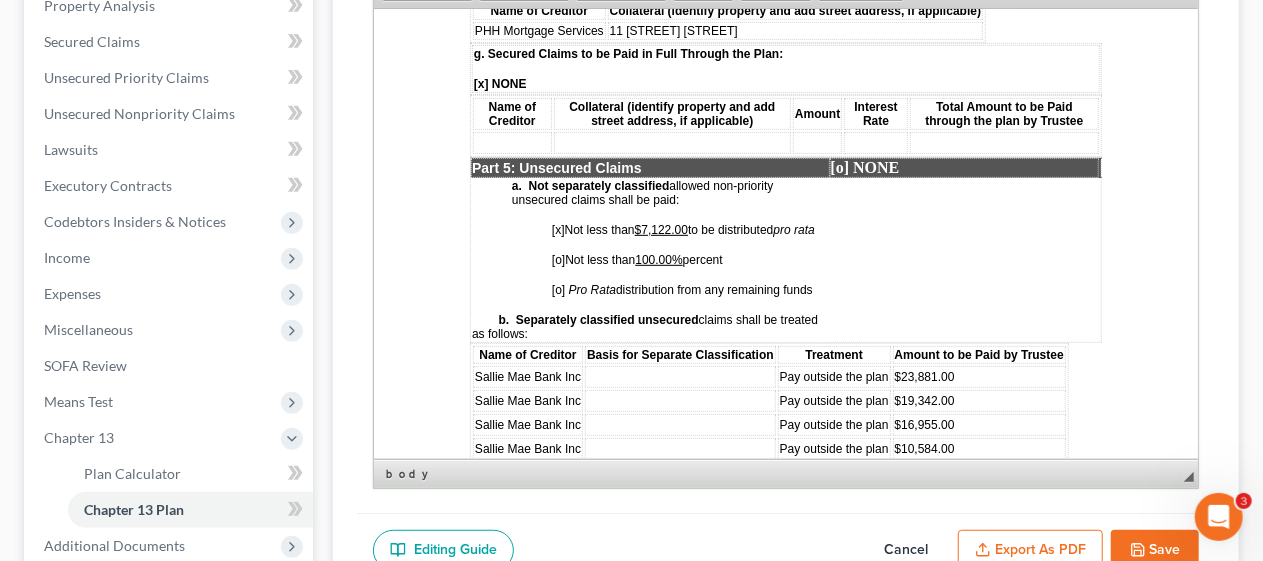 click on "[o]" at bounding box center (557, 259) 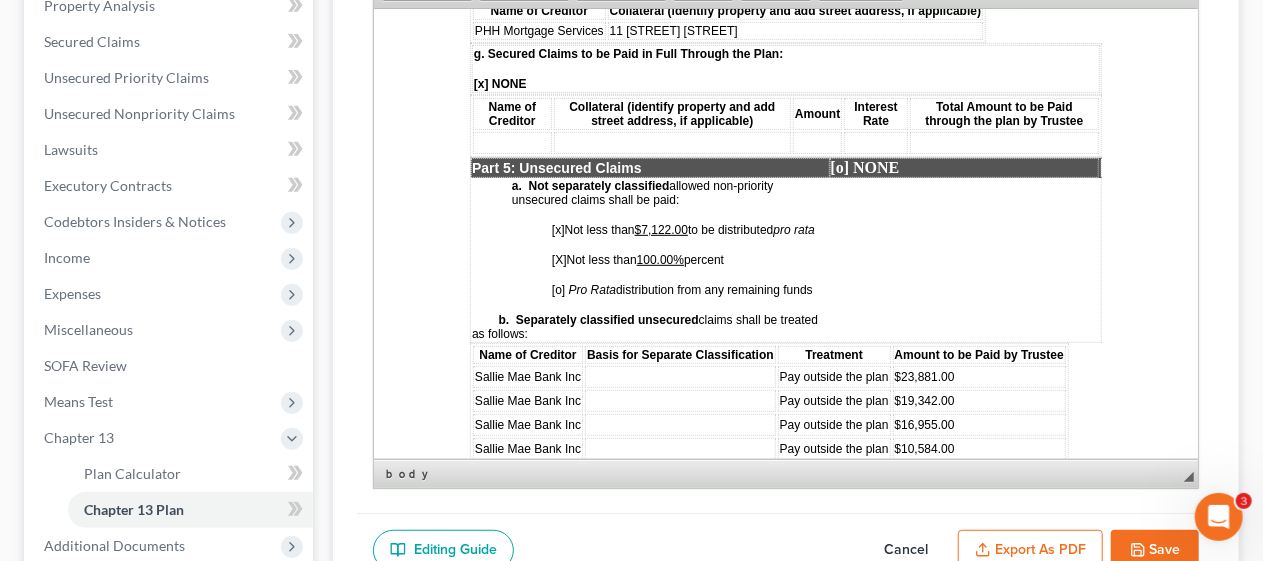 click on "STATISTICAL INFORMATION ONLY: Debtor must select the number of each of the following items included in the Plan. _ Valuation of Security _ Assumption of Executory Contract or Unexpired Lease _ Lien Avoidance Last revised: November 14, 2023 UNITED STATES BANKRUPTCY COURT DISTRICT OF NEW JERSEY In Re: [FIRST] [LAST] Case No.: 25-15533 Debtor(s) Judge: ___________ Chapter 13 Plan and Motions [X] Original [o] Modified/Notice Required [o] Motions Included [o] Modified/No Notice Required Date: 08/06/2025 THE DEBTOR HAS FILED FOR RELIEF UNDER CHAPTER 13 OF THE BANKRUPTCY CODE YOUR RIGHTS WILL BE AFFECTED The Court issued a separate Notice of the Hearing on Confirmation of Plan , which contains the date of the confirmation hearing on the Plan proposed by the Debtor. This document is the actual Plan proposed by the Debtor to adjust debts. THIS PLAN: [o] DOES [x] [o] DOES [x] [o] 7a / [o] 7b / [o] 7 c. [o] DOES [x] [o] 7 c." at bounding box center [785, -339] 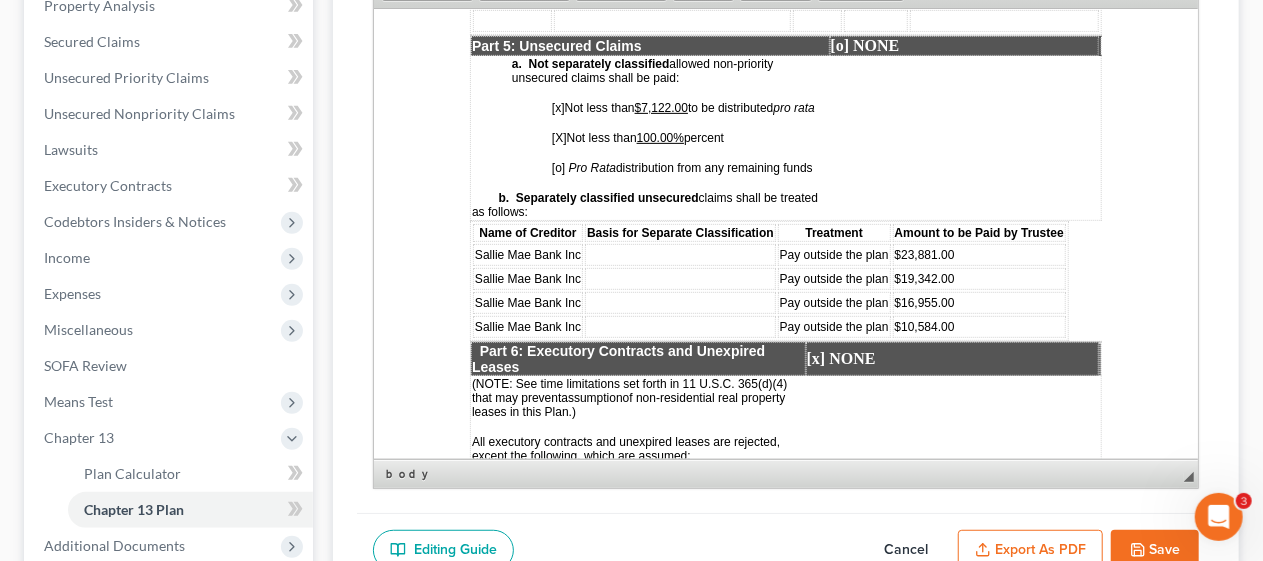 scroll, scrollTop: 3700, scrollLeft: 0, axis: vertical 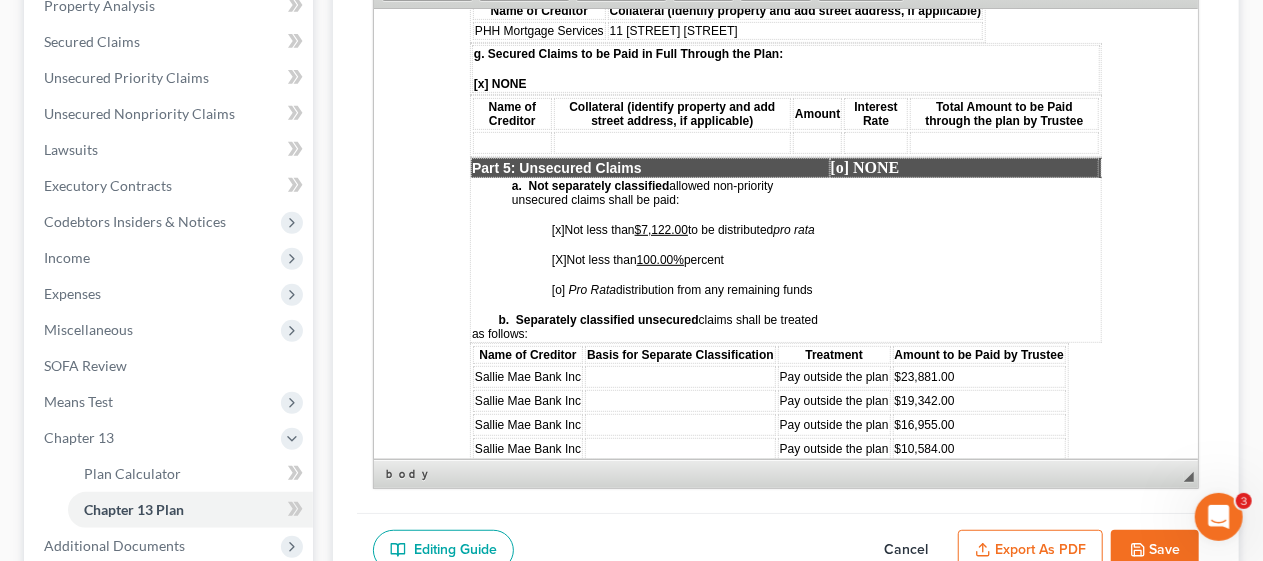 click on "$7,122.00" at bounding box center (660, 229) 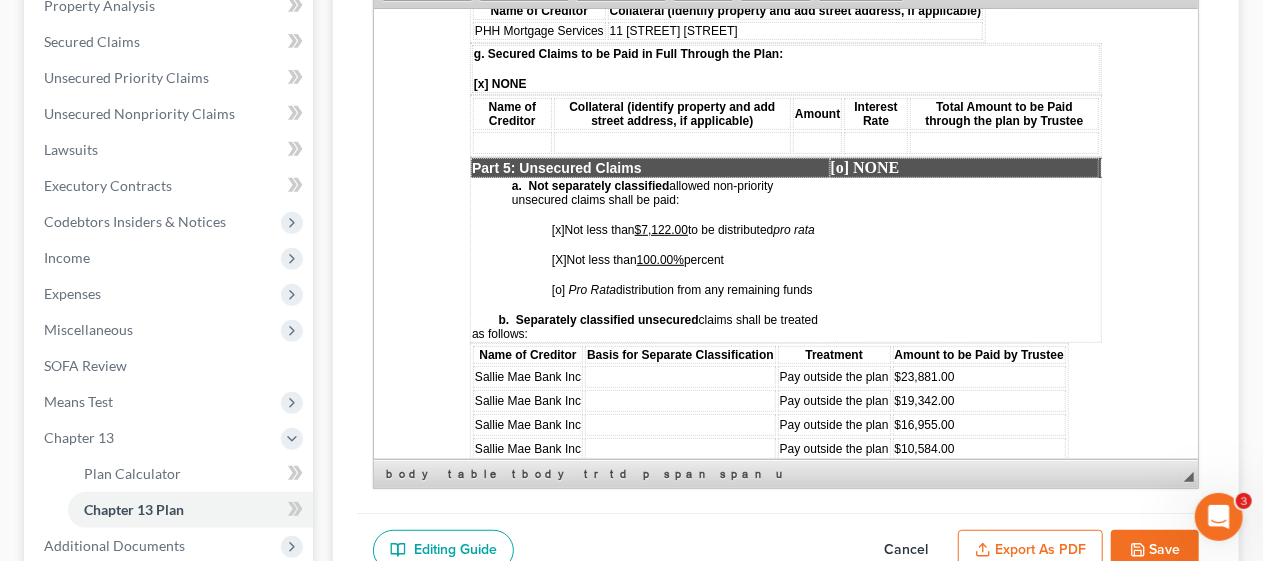 click on "[x]" at bounding box center [557, 229] 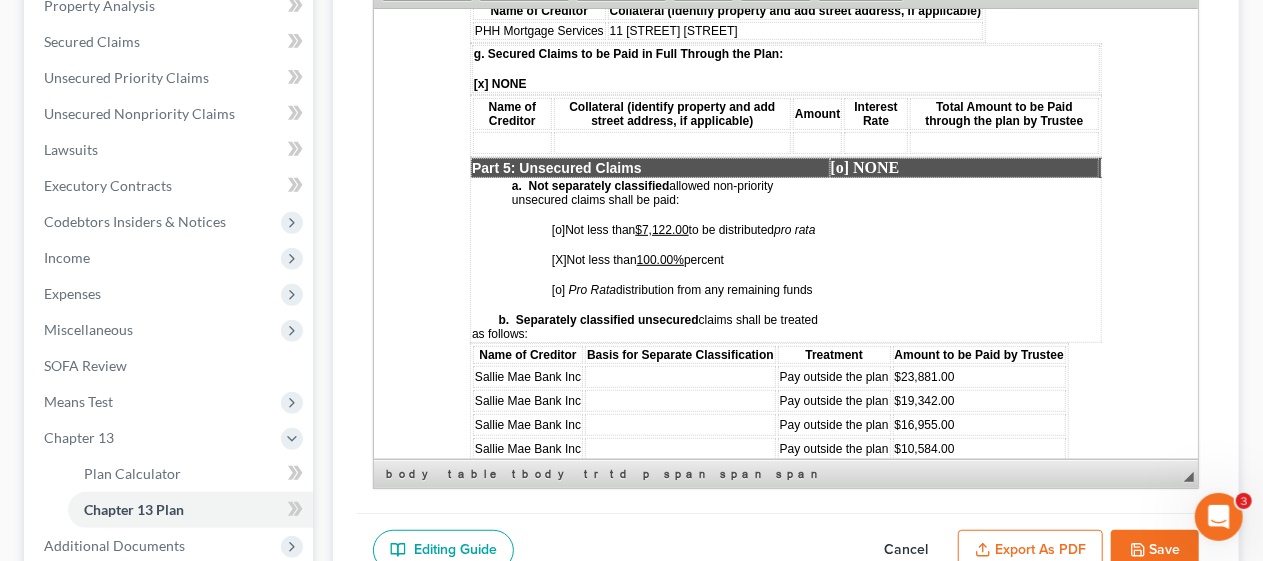 click on "$7,122.00" at bounding box center [660, 229] 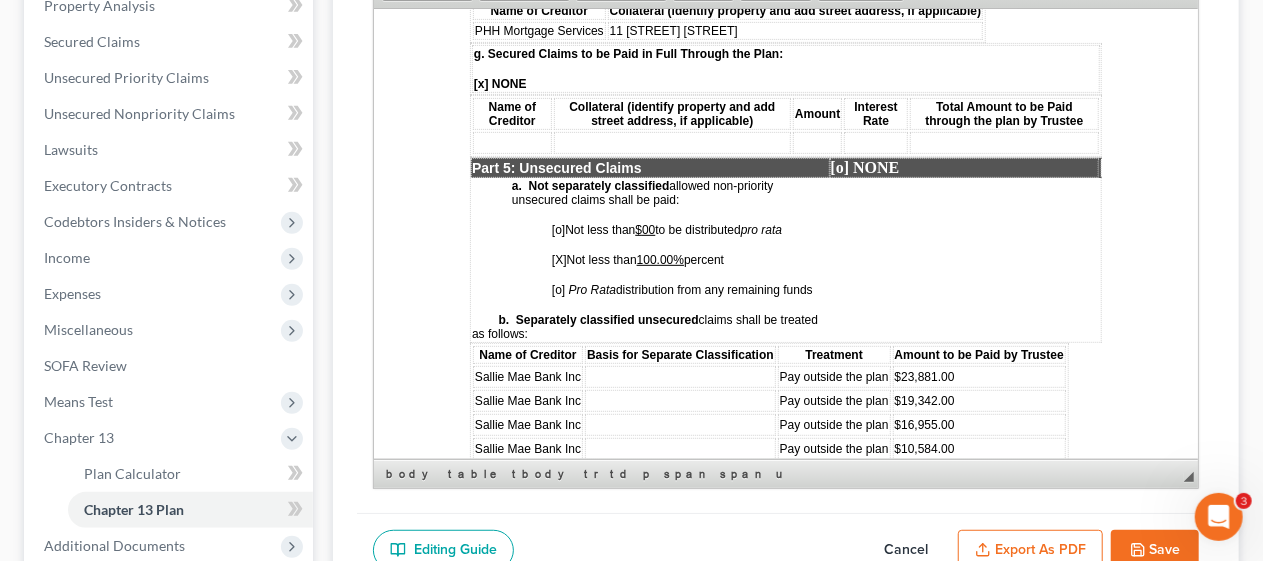 click on "STATISTICAL INFORMATION ONLY: Debtor must select the number of each of the following items included in the Plan. _ Valuation of Security _ Assumption of Executory Contract or Unexpired Lease _ Lien Avoidance Last revised: November 14, 2023 UNITED STATES BANKRUPTCY COURT DISTRICT OF NEW JERSEY In Re: [FIRST] [LAST] Case No.: 25-15533 Debtor(s) Judge: ___________ Chapter 13 Plan and Motions [X] Original [o] Modified/Notice Required [o] Motions Included [o] Modified/No Notice Required Date: 08/06/2025 THE DEBTOR HAS FILED FOR RELIEF UNDER CHAPTER 13 OF THE BANKRUPTCY CODE YOUR RIGHTS WILL BE AFFECTED The Court issued a separate Notice of the Hearing on Confirmation of Plan , which contains the date of the confirmation hearing on the Plan proposed by the Debtor. This document is the actual Plan proposed by the Debtor to adjust debts. THIS PLAN: [o] DOES [x] [o] DOES [x] [o] 7a / [o] 7b / [o] 7 c. [o] DOES [x] [o] 7 c." at bounding box center [785, -339] 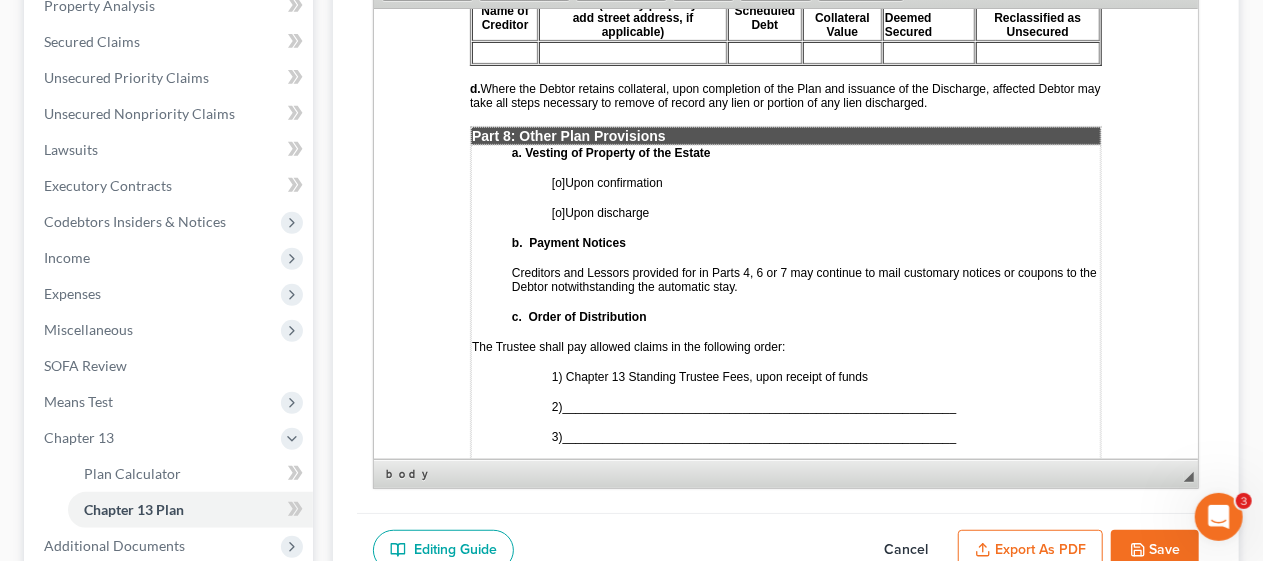 scroll, scrollTop: 5100, scrollLeft: 0, axis: vertical 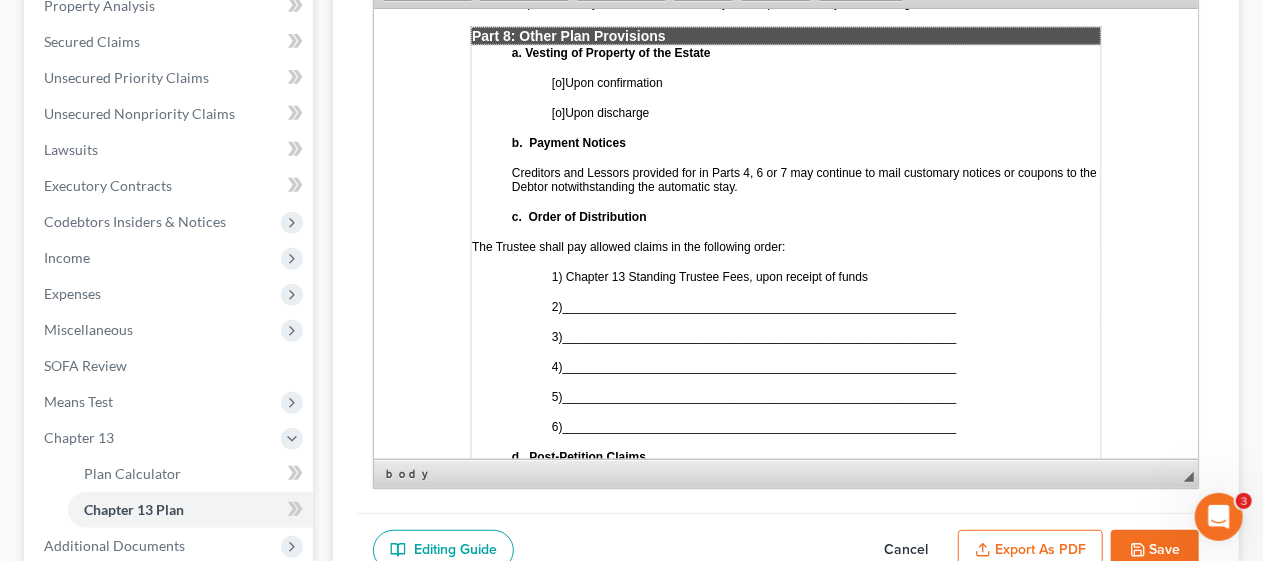click on "[o]" at bounding box center [557, 82] 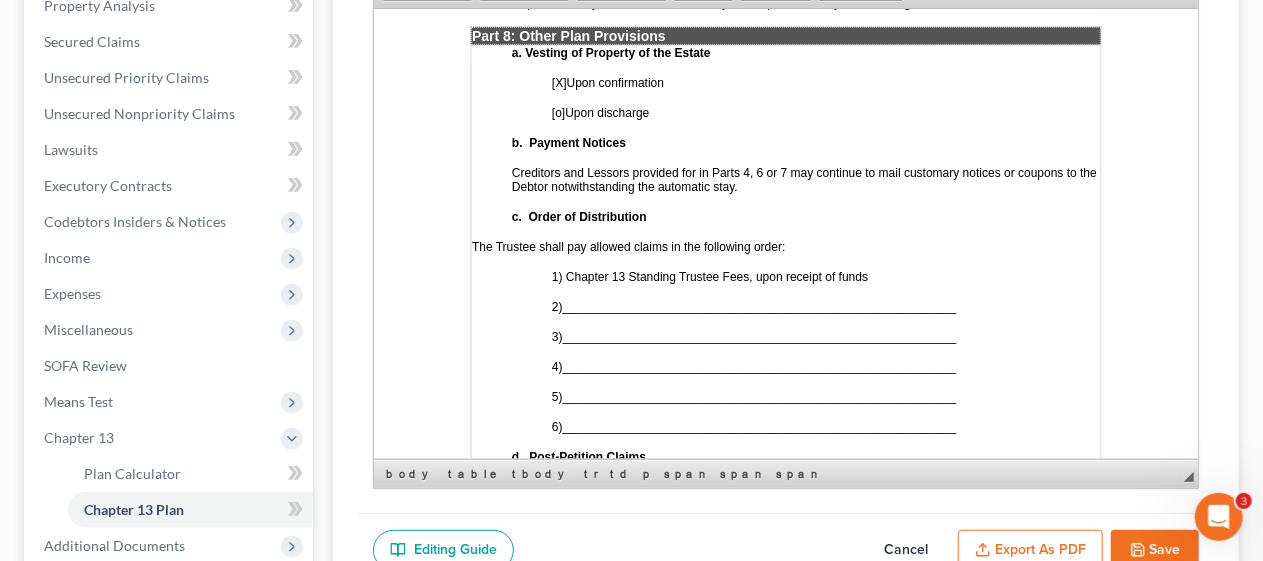 click on "___________________________________________________________" at bounding box center [759, 306] 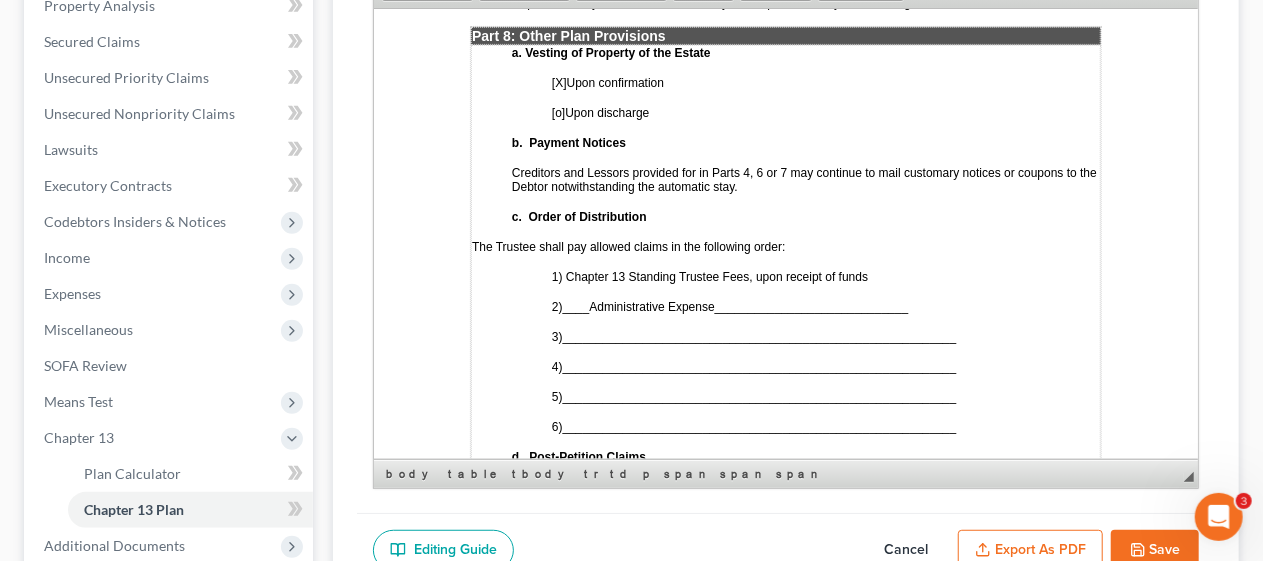 click on "___________________________________________________________" at bounding box center [759, 336] 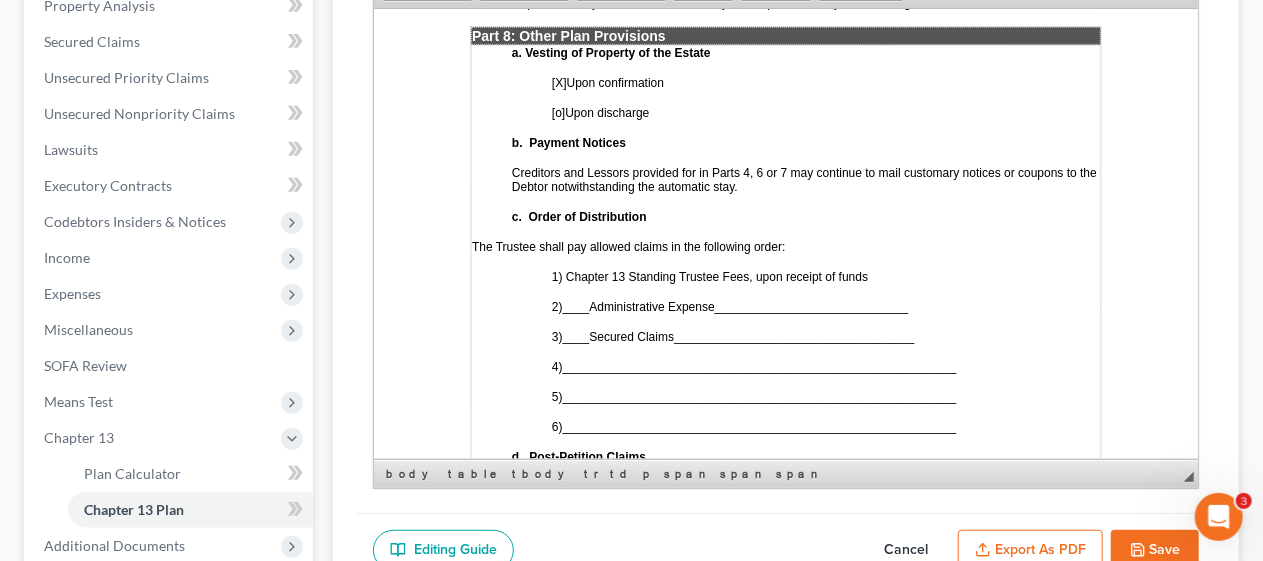 click on "___________________________________________________________" at bounding box center [759, 366] 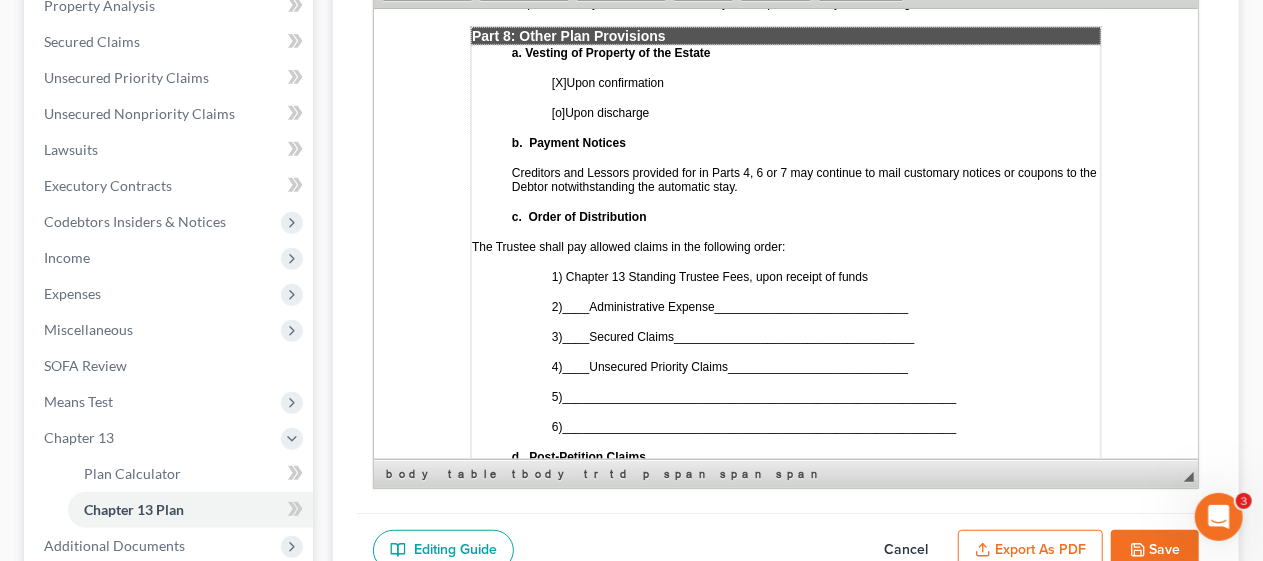 click on "___________________________________________________________" at bounding box center [759, 396] 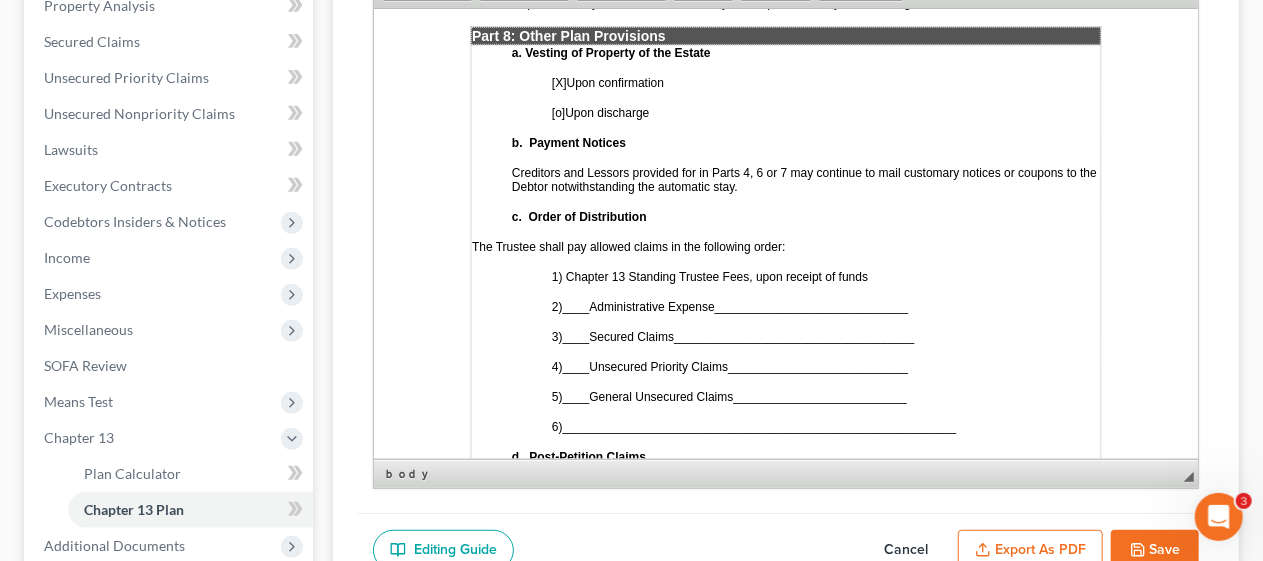 click on "STATISTICAL INFORMATION ONLY: Debtor must select the number of each of the following items included in the Plan. _ Valuation of Security _ Assumption of Executory Contract or Unexpired Lease _ Lien Avoidance Last revised: November 14, 2023 UNITED STATES BANKRUPTCY COURT DISTRICT OF NEW JERSEY In Re: [FIRST] [LAST] Case No.: 25-15533 Debtor(s) Judge: ___________ Chapter 13 Plan and Motions [X] Original [o] Modified/Notice Required [o] Motions Included [o] Modified/No Notice Required Date: 08/06/2025 THE DEBTOR HAS FILED FOR RELIEF UNDER CHAPTER 13 OF THE BANKRUPTCY CODE YOUR RIGHTS WILL BE AFFECTED The Court issued a separate Notice of the Hearing on Confirmation of Plan , which contains the date of the confirmation hearing on the Plan proposed by the Debtor. This document is the actual Plan proposed by the Debtor to adjust debts. THIS PLAN: [o] DOES [x] [o] DOES [x] [o] 7a / [o] 7b / [o] 7 c. [o] DOES [x] [o] 7 c." at bounding box center (785, -1739) 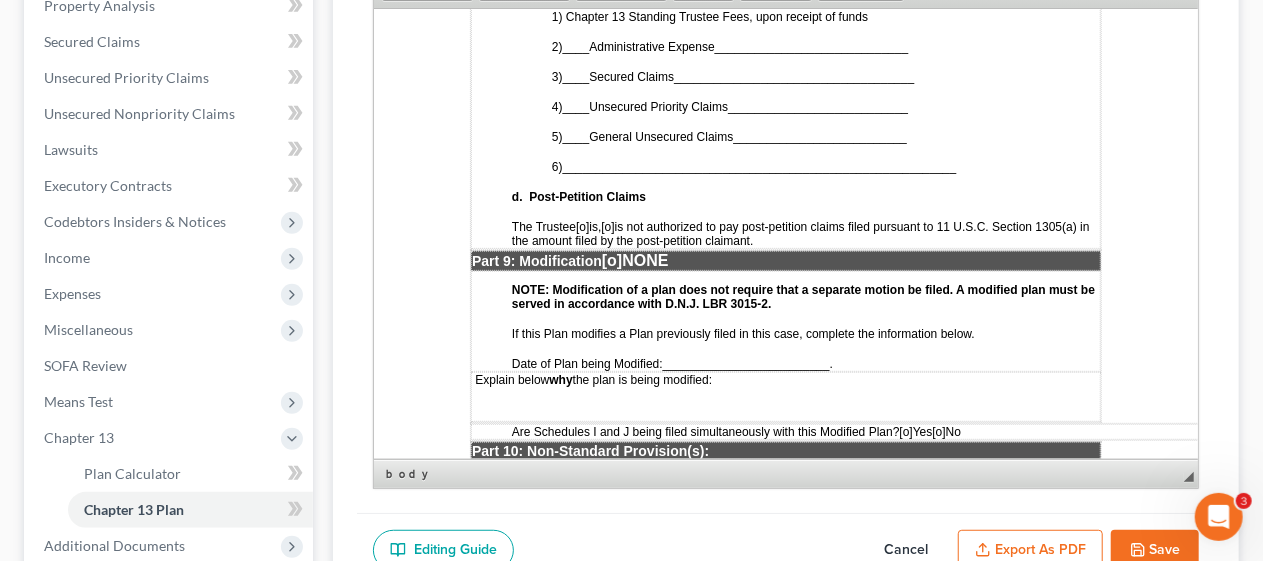 scroll, scrollTop: 5300, scrollLeft: 0, axis: vertical 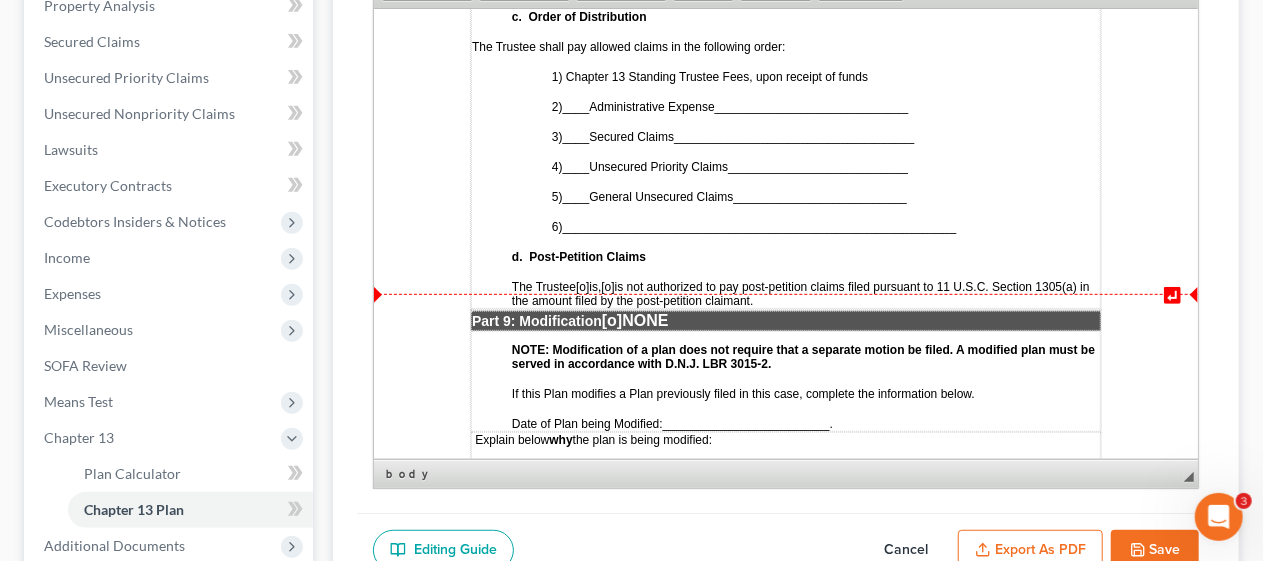 click on "[o]" at bounding box center (606, 286) 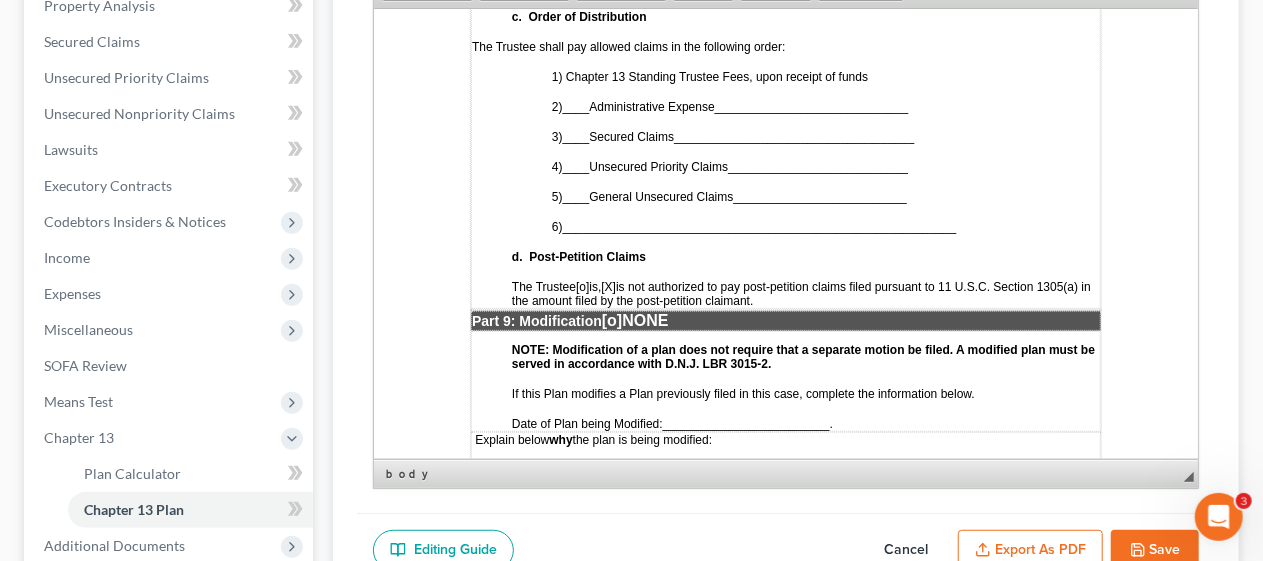 click on "STATISTICAL INFORMATION ONLY: Debtor must select the number of each of the following items included in the Plan. _ Valuation of Security _ Assumption of Executory Contract or Unexpired Lease _ Lien Avoidance Last revised: November 14, 2023 UNITED STATES BANKRUPTCY COURT DISTRICT OF NEW JERSEY In Re: [FIRST] [LAST] Case No.: 25-15533 Debtor(s) Judge: ___________ Chapter 13 Plan and Motions [X] Original [o] Modified/Notice Required [o] Motions Included [o] Modified/No Notice Required Date: 08/06/2025 THE DEBTOR HAS FILED FOR RELIEF UNDER CHAPTER 13 OF THE BANKRUPTCY CODE YOUR RIGHTS WILL BE AFFECTED The Court issued a separate Notice of the Hearing on Confirmation of Plan , which contains the date of the confirmation hearing on the Plan proposed by the Debtor. This document is the actual Plan proposed by the Debtor to adjust debts. THIS PLAN: [o] DOES [x] [o] DOES [x] [o] 7a / [o] 7b / [o] 7 c. [o] DOES [x] [o] 7 c." at bounding box center (785, -1939) 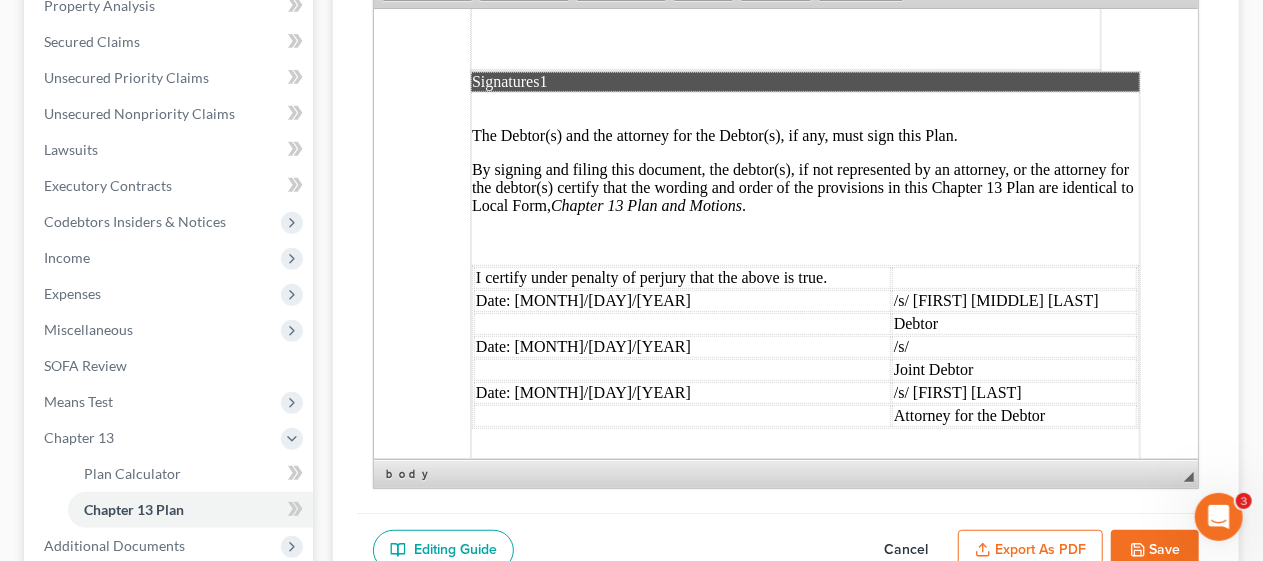 scroll, scrollTop: 6100, scrollLeft: 0, axis: vertical 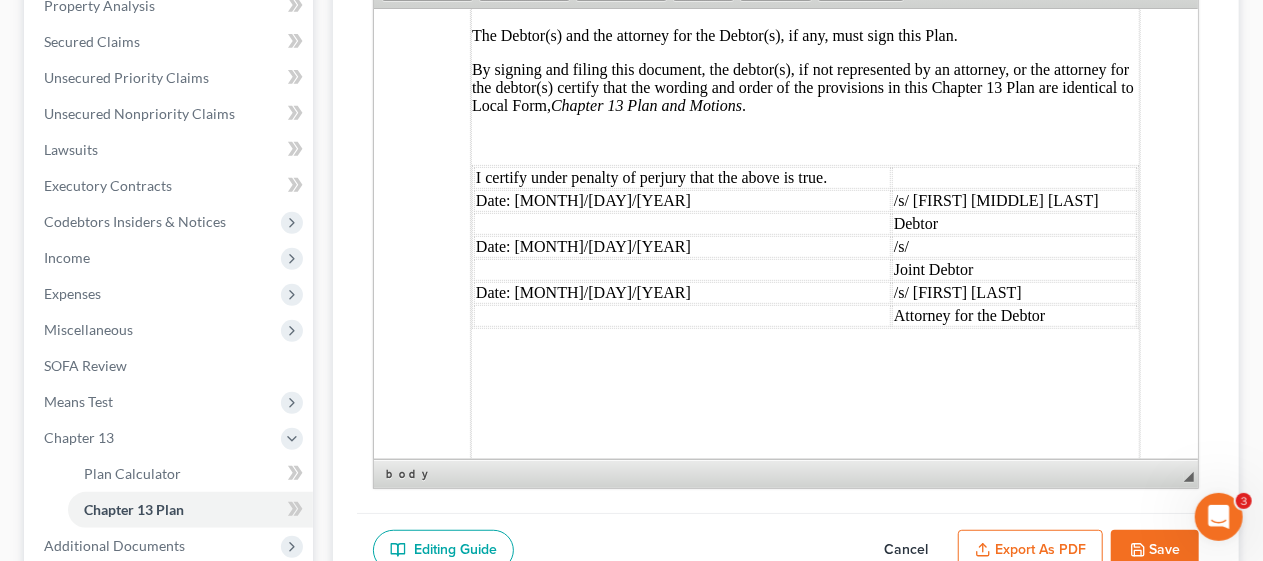 click on "Date: [MONTH]/[DAY]/[YEAR]" at bounding box center [681, 246] 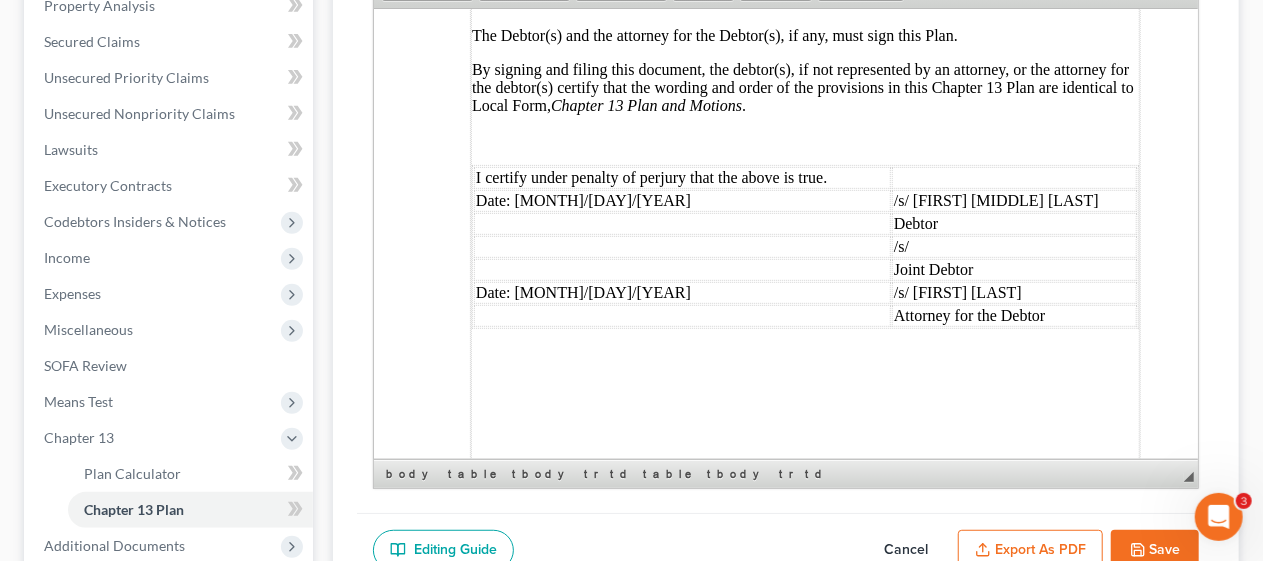 click on "/s/" at bounding box center (1013, 246) 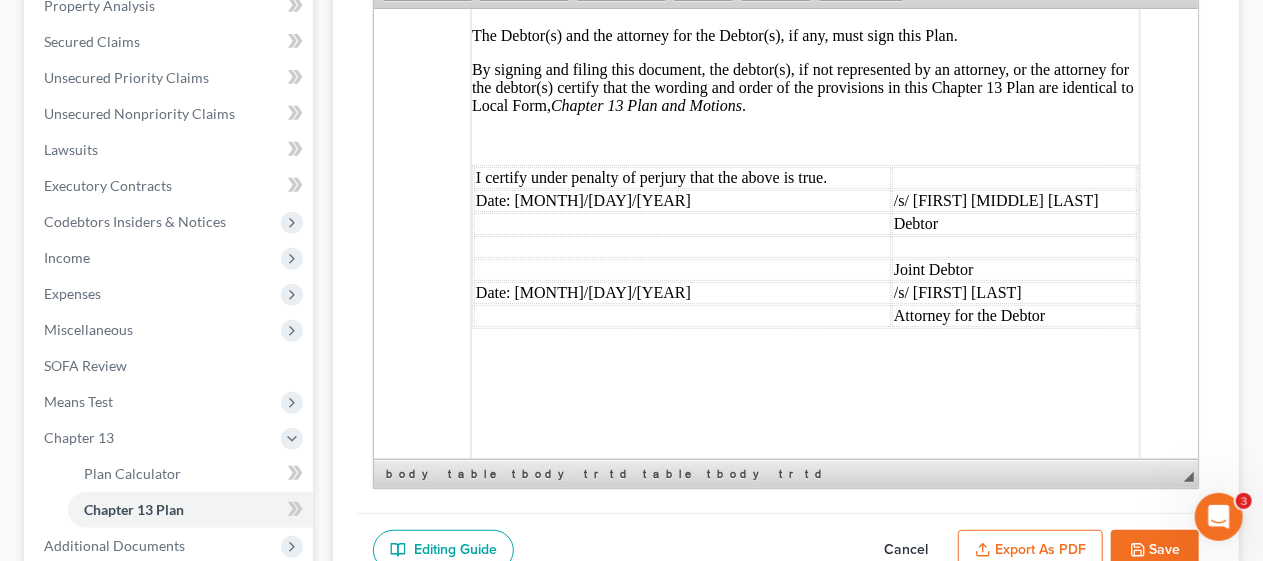 click on "Joint Debtor" at bounding box center (1013, 269) 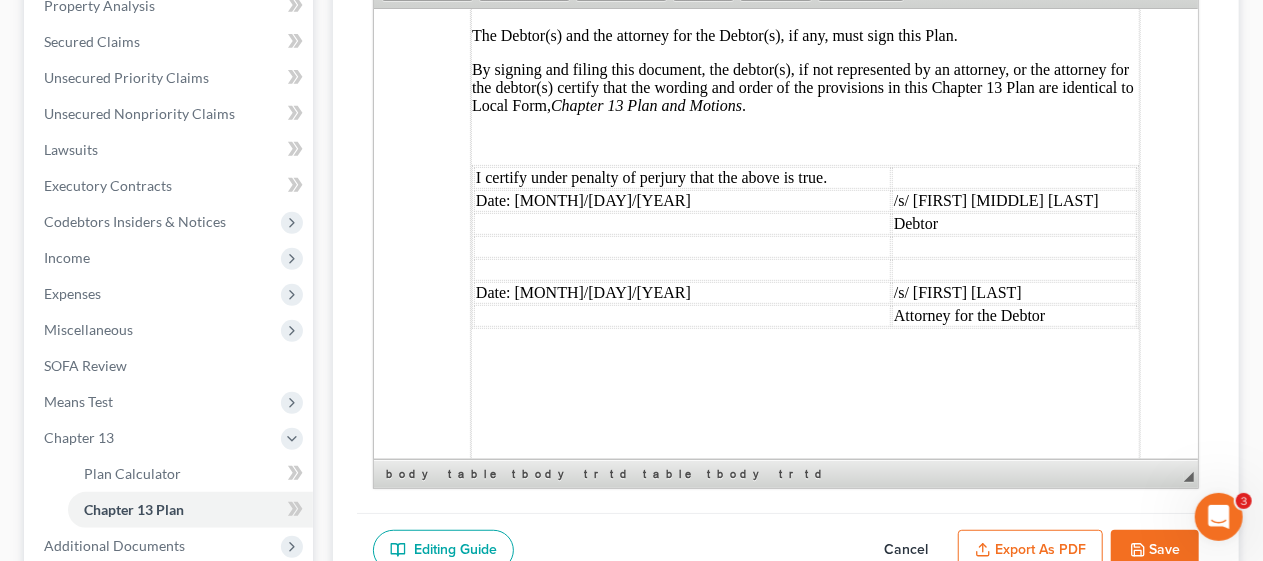 click on "STATISTICAL INFORMATION ONLY: Debtor must select the number of each of the following items included in the Plan. _ Valuation of Security _ Assumption of Executory Contract or Unexpired Lease _ Lien Avoidance Last revised: November 14, 2023 UNITED STATES BANKRUPTCY COURT DISTRICT OF NEW JERSEY In Re: [FIRST] [LAST] Case No.: 25-15533 Debtor(s) Judge: ___________ Chapter 13 Plan and Motions [X] Original [o] Modified/Notice Required [o] Motions Included [o] Modified/No Notice Required Date: 08/06/2025 THE DEBTOR HAS FILED FOR RELIEF UNDER CHAPTER 13 OF THE BANKRUPTCY CODE YOUR RIGHTS WILL BE AFFECTED The Court issued a separate Notice of the Hearing on Confirmation of Plan , which contains the date of the confirmation hearing on the Plan proposed by the Debtor. This document is the actual Plan proposed by the Debtor to adjust debts. THIS PLAN: [o] DOES [x] [o] DOES [x] [o] 7a / [o] 7b / [o] 7 c. [o] DOES [x] [o] 7 c." at bounding box center [785, -2739] 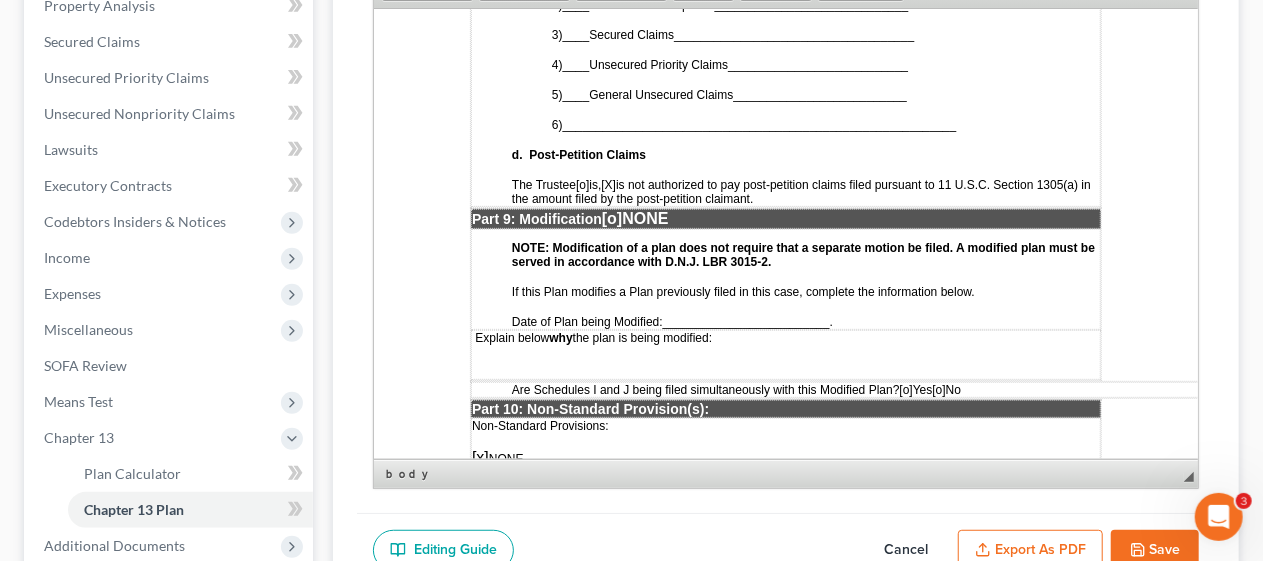 scroll, scrollTop: 5400, scrollLeft: 0, axis: vertical 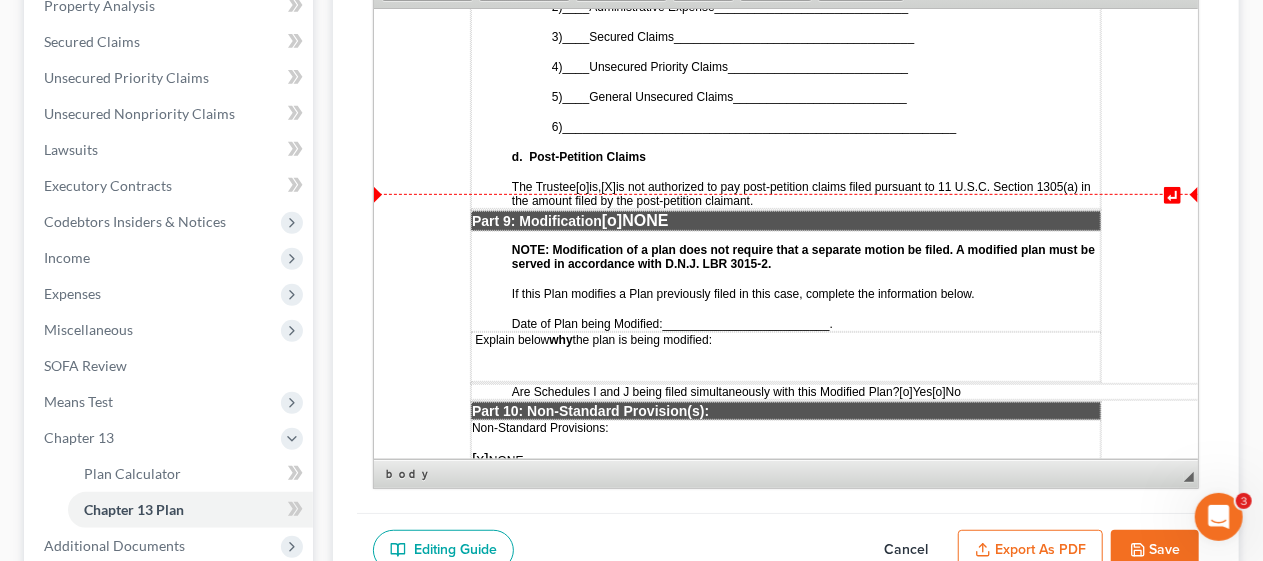 click on "[o]" at bounding box center (611, 219) 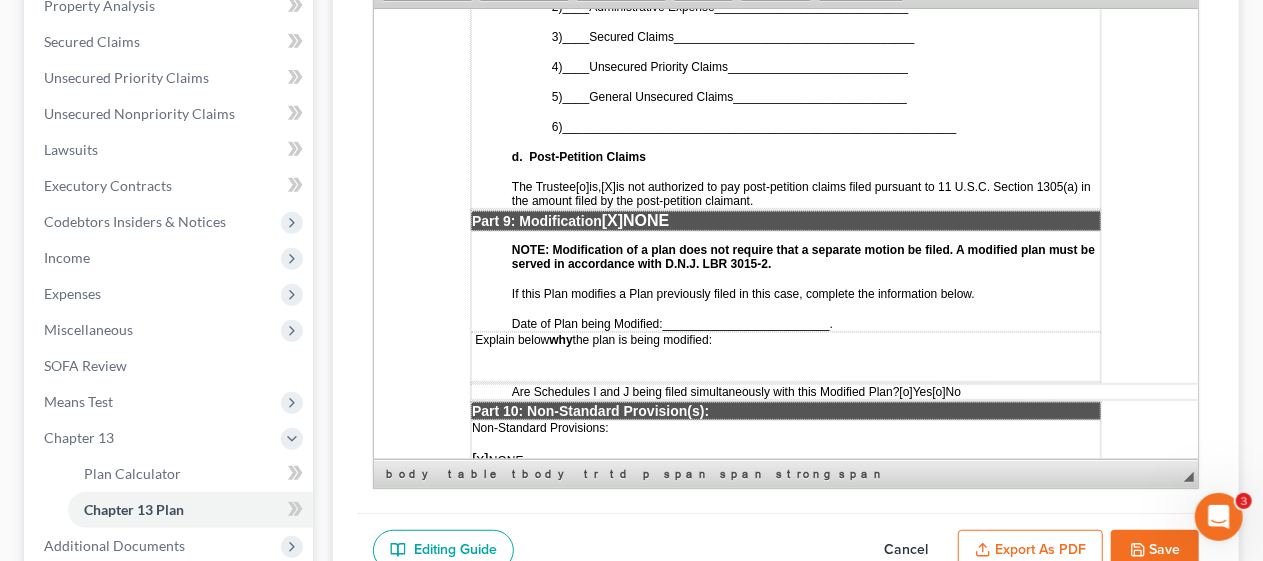 click on "Part 9: Modification  [X ]  NONE" at bounding box center (785, 220) 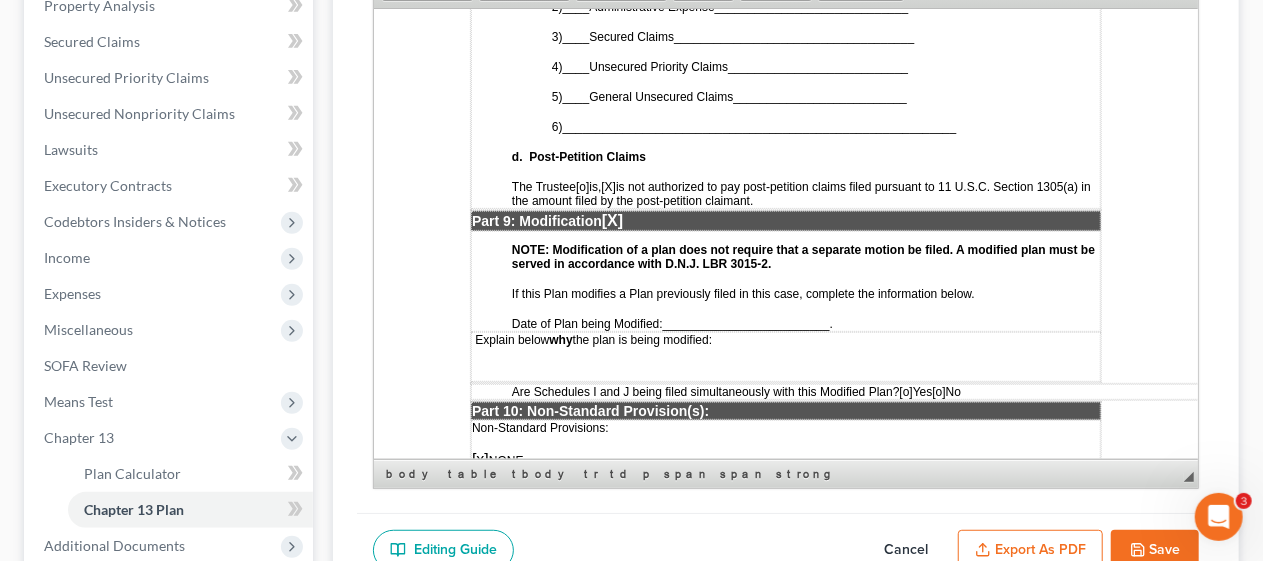click on "_________________________" at bounding box center (745, 323) 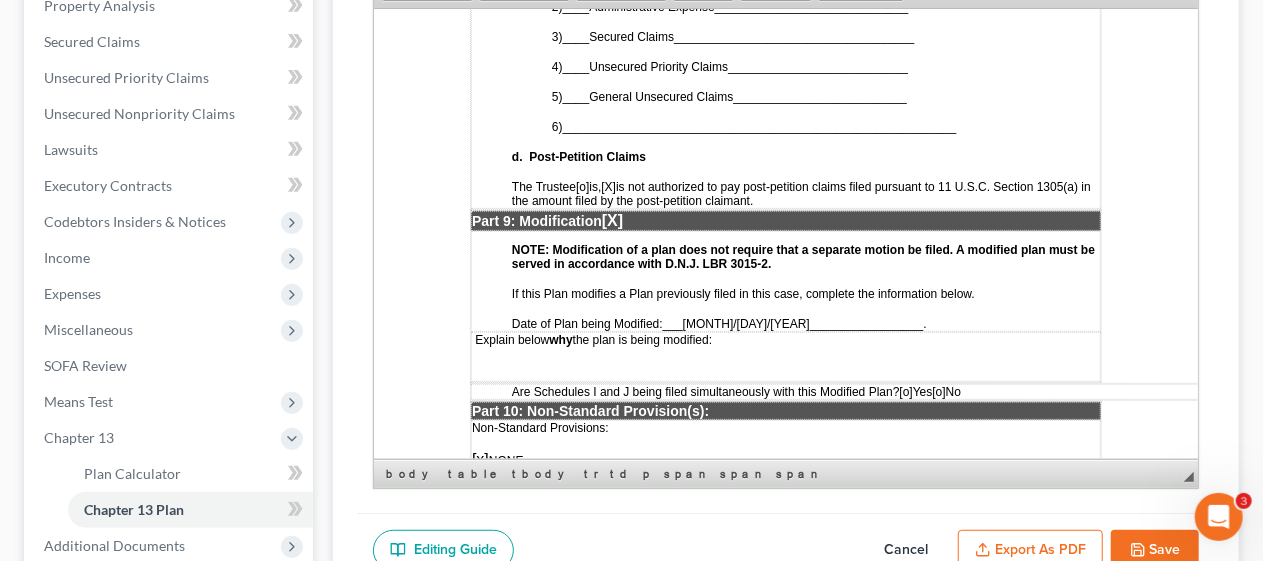 click on "[o]" at bounding box center [905, 391] 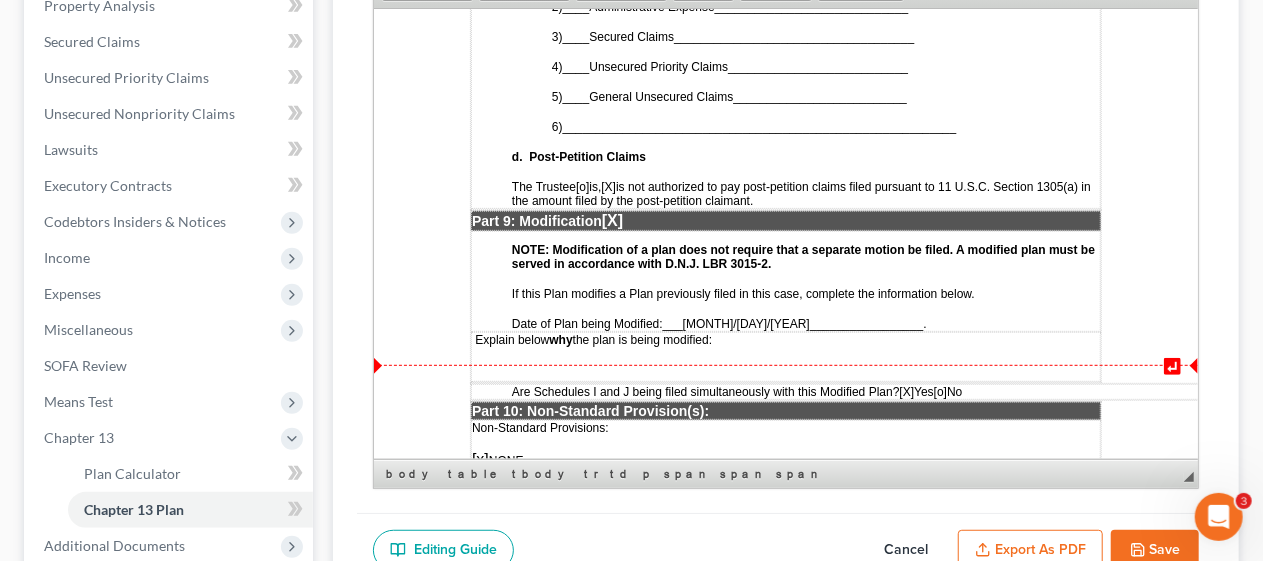 click on "Explain below  why  the plan is being modified:" at bounding box center (785, 356) 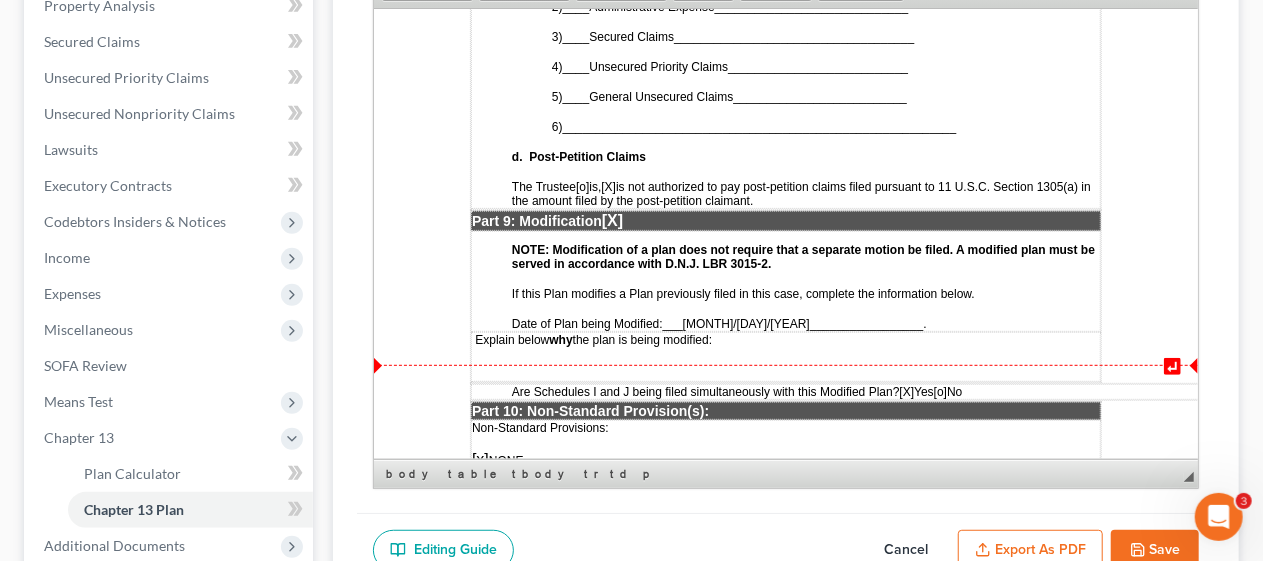 click on "Explain below  why  the plan is being modified:" at bounding box center [785, 356] 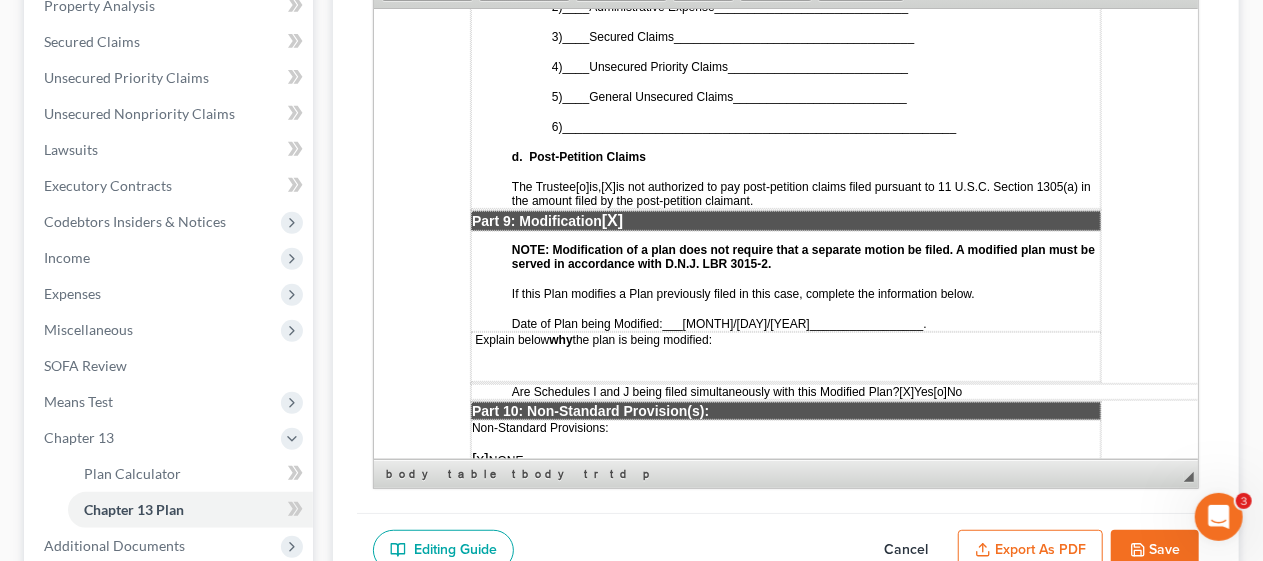 click on "Explain below  why  the plan is being modified:" at bounding box center (785, 356) 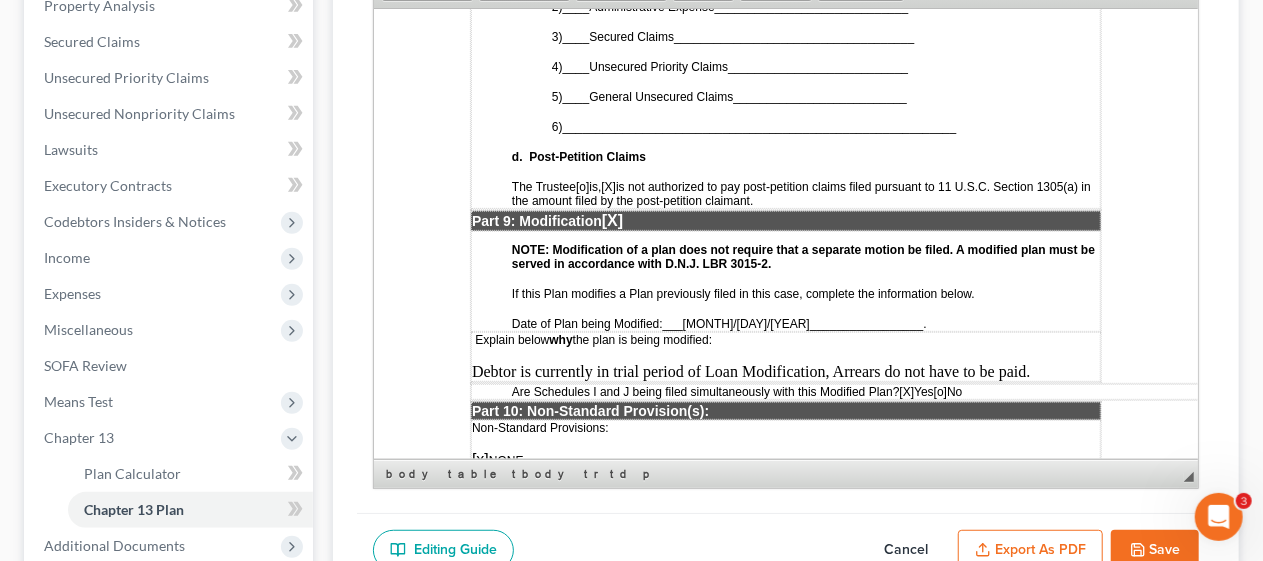 click on "STATISTICAL INFORMATION ONLY: Debtor must select the number of each of the following items included in the Plan. _ Valuation of Security _ Assumption of Executory Contract or Unexpired Lease _ Lien Avoidance Last revised: November 14, 2023 UNITED STATES BANKRUPTCY COURT DISTRICT OF NEW JERSEY In Re: [FIRST] [LAST] Case No.: 25-15533 Debtor(s) Judge: ___________ Chapter 13 Plan and Motions [X] Original [o] Modified/Notice Required [o] Motions Included [o] Modified/No Notice Required Date: 08/06/2025 THE DEBTOR HAS FILED FOR RELIEF UNDER CHAPTER 13 OF THE BANKRUPTCY CODE YOUR RIGHTS WILL BE AFFECTED The Court issued a separate Notice of the Hearing on Confirmation of Plan , which contains the date of the confirmation hearing on the Plan proposed by the Debtor. This document is the actual Plan proposed by the Debtor to adjust debts. THIS PLAN: [o] DOES [x] [o] DOES [x] [o] 7a / [o] 7b / [o] 7 c. [o] DOES [x] [o] 7 c." at bounding box center (785, -2039) 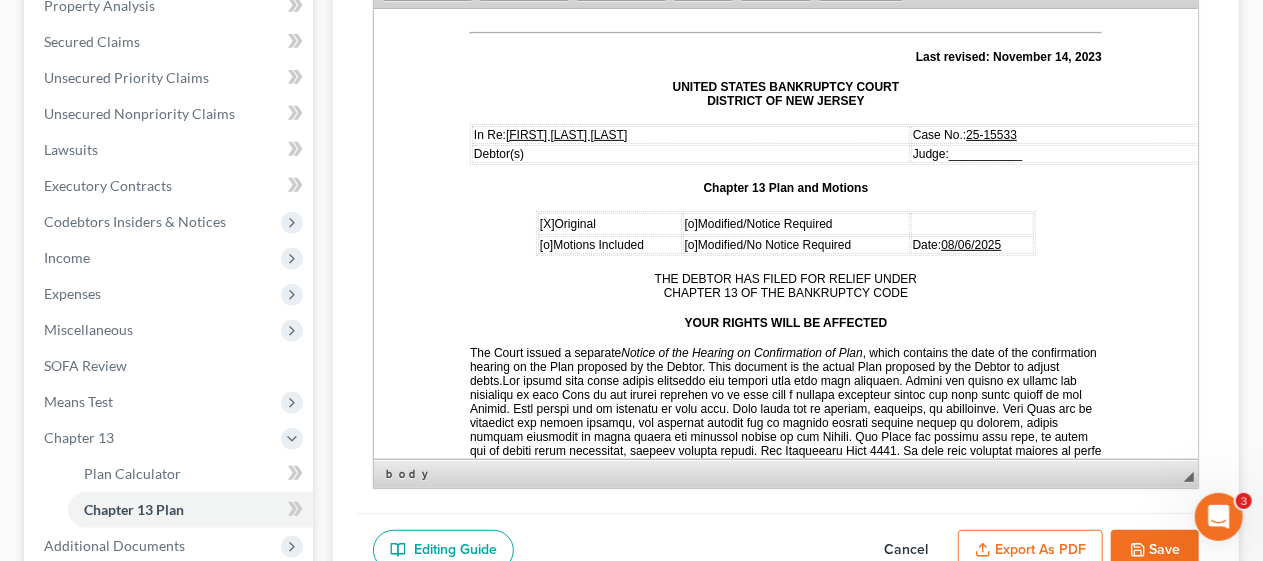 scroll, scrollTop: 200, scrollLeft: 0, axis: vertical 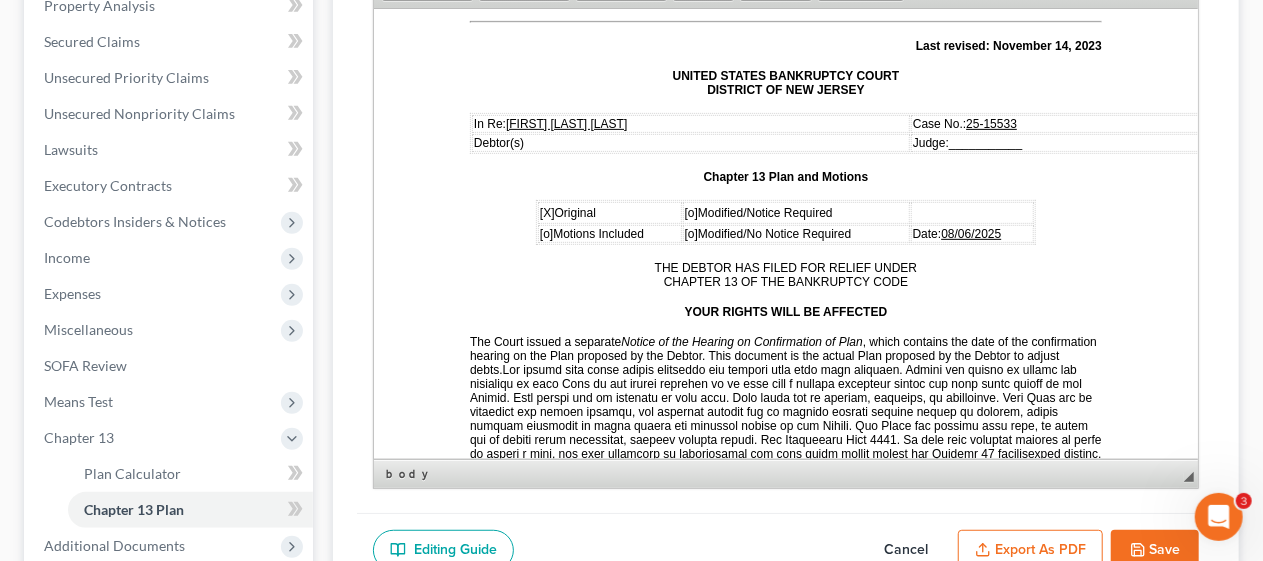 click on "[o]" at bounding box center (690, 212) 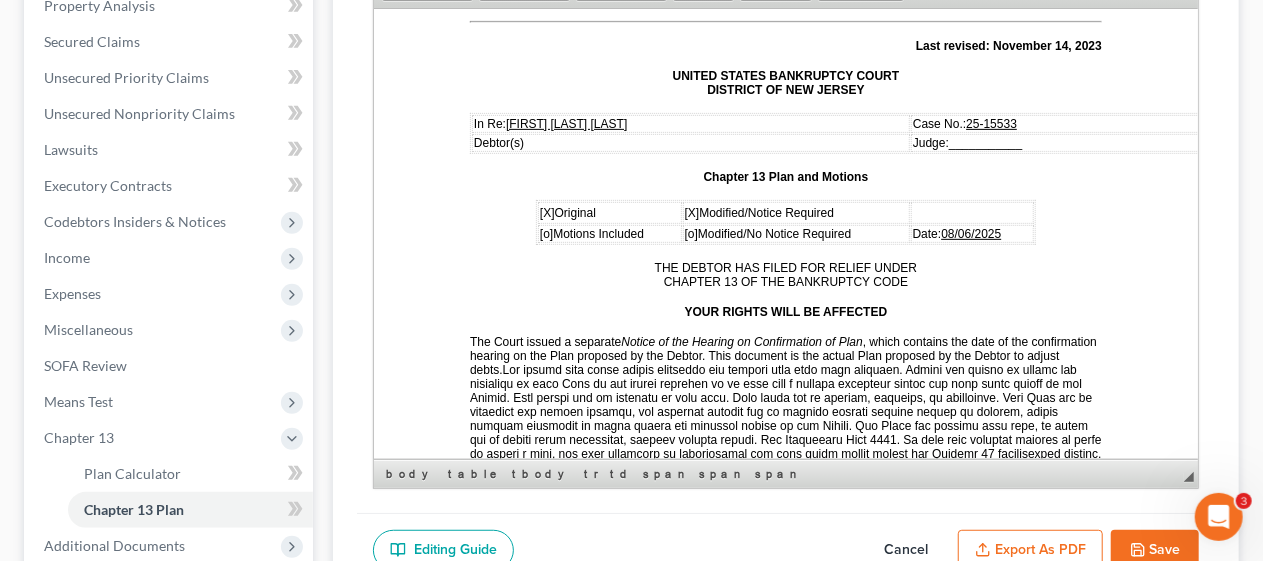 click on "[X]" at bounding box center (546, 212) 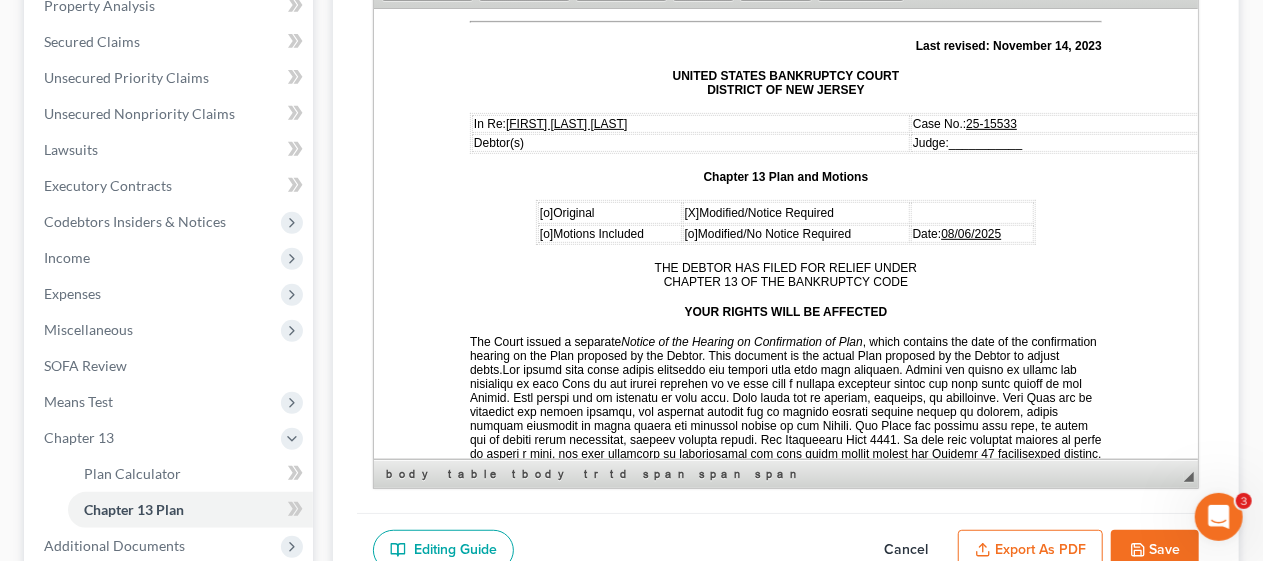 click on "STATISTICAL INFORMATION ONLY: Debtor must select the number of each of the following items included in the Plan. _ Valuation of Security _ Assumption of Executory Contract or Unexpired Lease _ Lien Avoidance Last revised: November 14, 2023 UNITED STATES BANKRUPTCY COURT DISTRICT OF NEW JERSEY In Re: [FIRST] [LAST] Case No.: [CASE_NUMBER] Debtor(s) Judge: ___________ Chapter 13 Plan and Motions [o] Original [X] Modified/Notice Required [o] Motions Included [o] Modified/No Notice Required Date: [MONTH]/[DAY]/[YEAR] THE DEBTOR HAS FILED FOR RELIEF UNDER CHAPTER 13 OF THE BANKRUPTCY CODE YOUR RIGHTS WILL BE AFFECTED The Court issued a separate Notice of the Hearing on Confirmation of Plan, which contains the date of the confirmation hearing on the Plan proposed by the Debtor. This document is the actual Plan proposed by the Debtor to adjust debts. THIS PLAN: [o] DOES [x] [o] DOES [x] [o] 7a / [o] 7b / [o] 7 c. [o] DOES [x] [o] 7 c." at bounding box center (785, 3161) 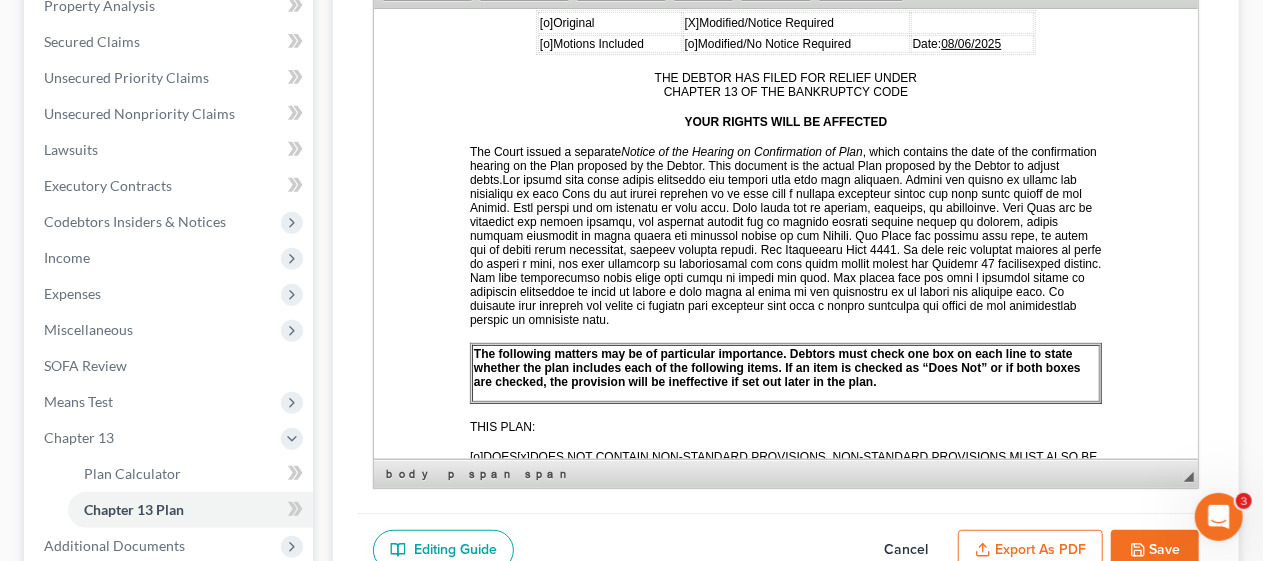 scroll, scrollTop: 400, scrollLeft: 0, axis: vertical 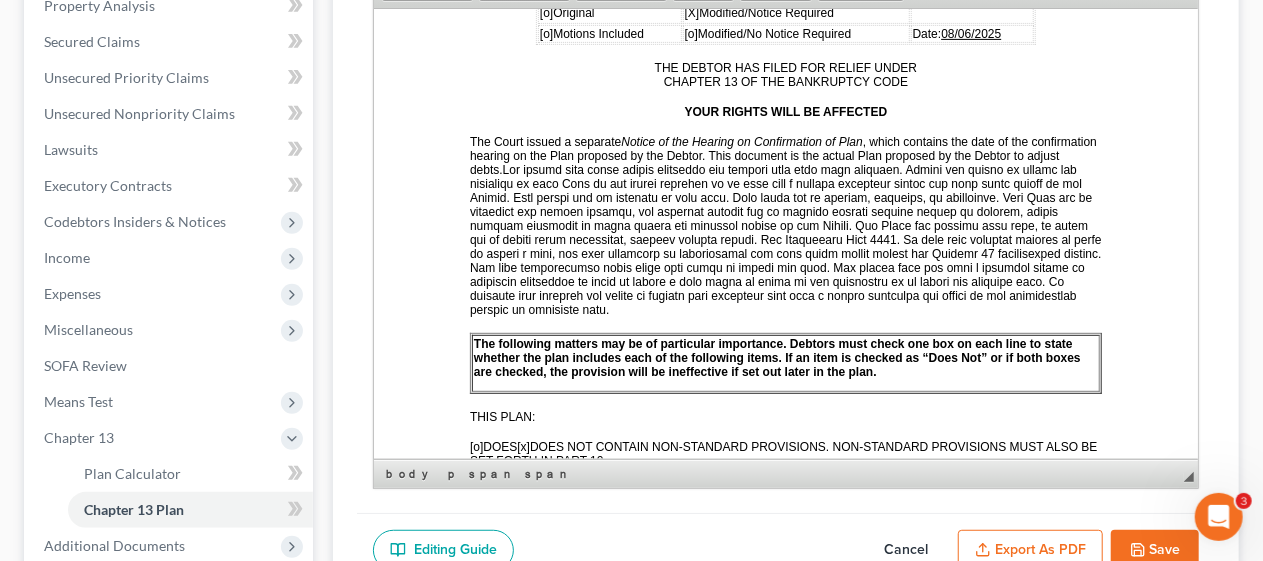 click on "STATISTICAL INFORMATION ONLY: Debtor must select the number of each of the following items included in the Plan. _ Valuation of Security _ Assumption of Executory Contract or Unexpired Lease _ Lien Avoidance Last revised: November 14, 2023 UNITED STATES BANKRUPTCY COURT DISTRICT OF NEW JERSEY In Re: [FIRST] [LAST] Case No.: [CASE_NUMBER] Debtor(s) Judge: ___________ Chapter 13 Plan and Motions [o] Original [X] Modified/Notice Required [o] Motions Included [o] Modified/No Notice Required Date: [MONTH]/[DAY]/[YEAR] THE DEBTOR HAS FILED FOR RELIEF UNDER CHAPTER 13 OF THE BANKRUPTCY CODE YOUR RIGHTS WILL BE AFFECTED The Court issued a separate Notice of the Hearing on Confirmation of Plan, which contains the date of the confirmation hearing on the Plan proposed by the Debtor. This document is the actual Plan proposed by the Debtor to adjust debts. THIS PLAN: [o] DOES [x] [o] DOES [x] [o] 7a / [o] 7b / [o] 7 c. [o] DOES [x] [o] 7 c." at bounding box center [785, 2961] 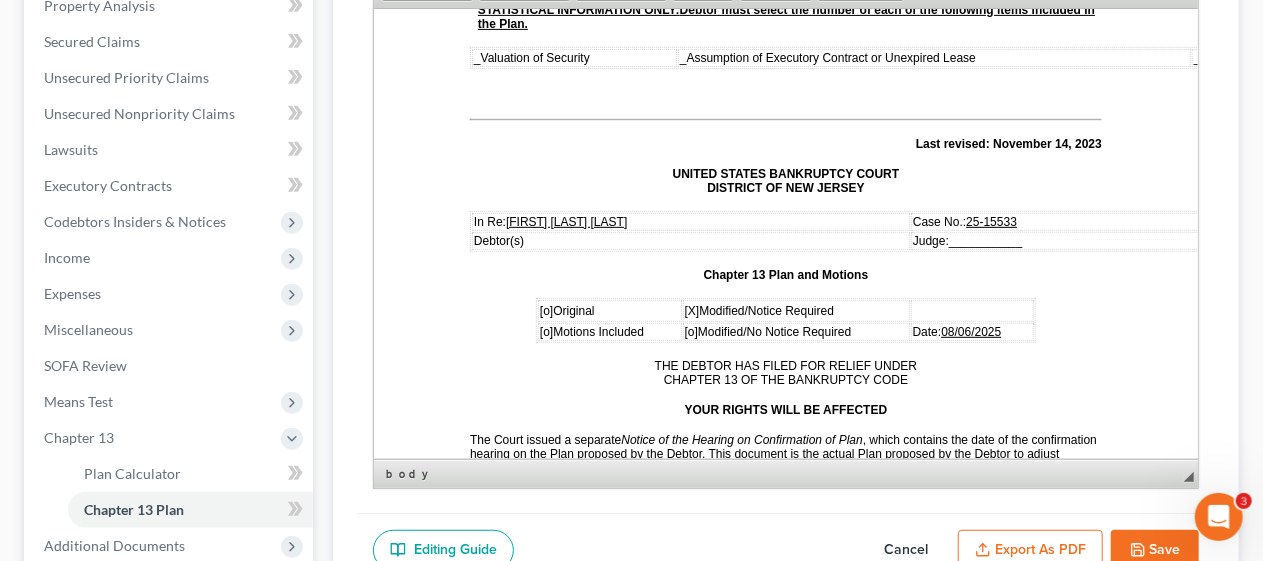 scroll, scrollTop: 200, scrollLeft: 0, axis: vertical 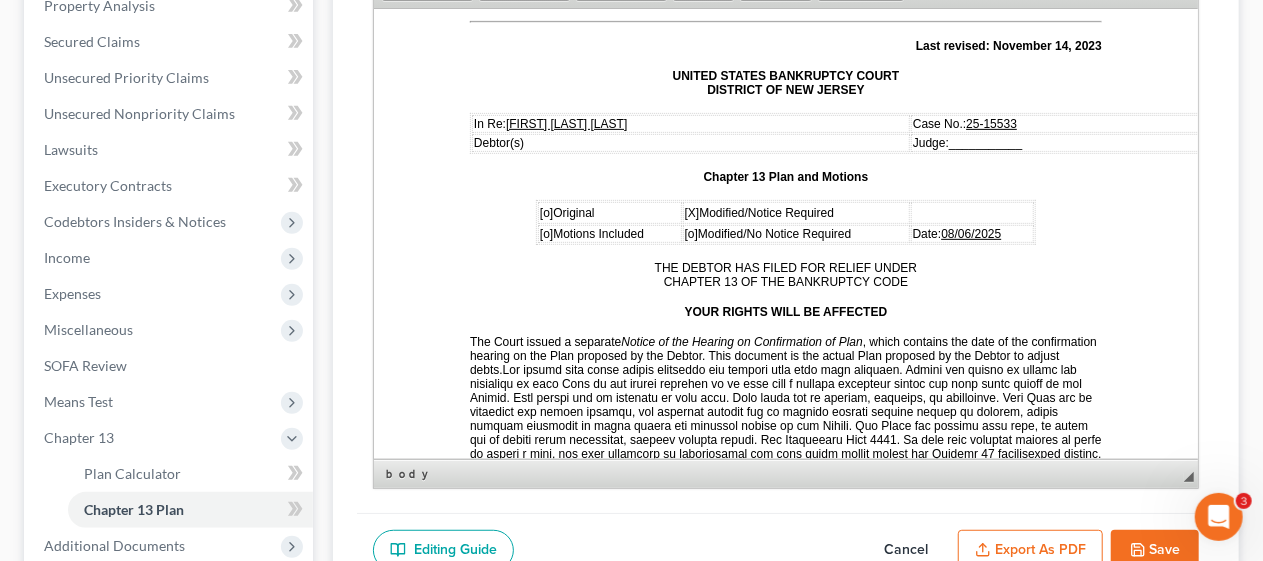 click on "___________" at bounding box center [984, 142] 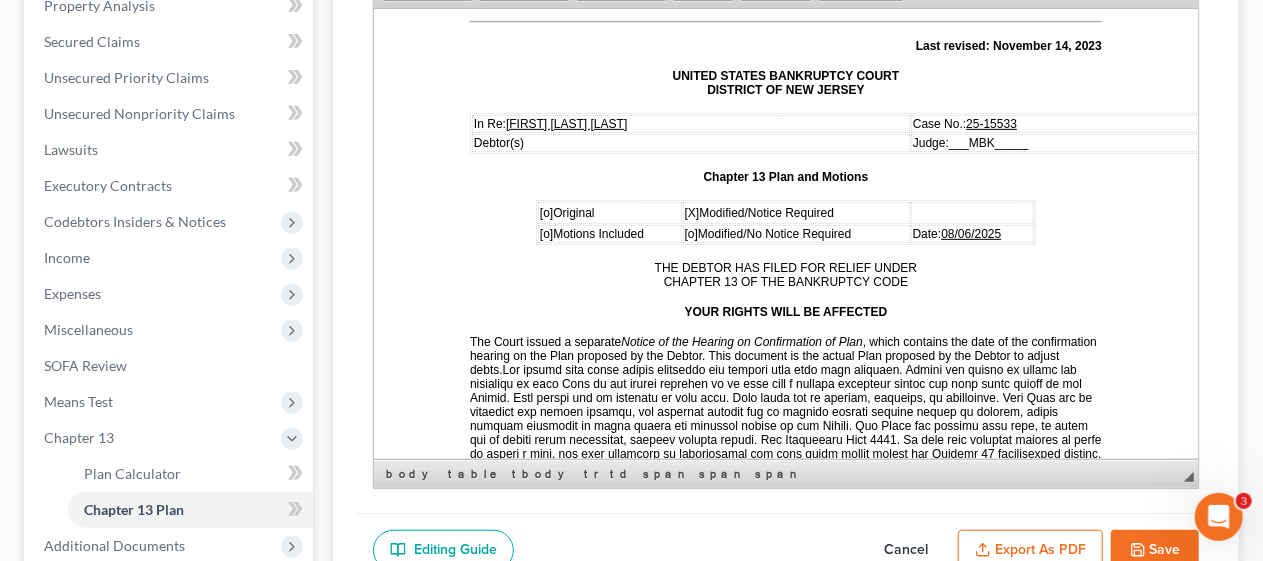 click on "STATISTICAL INFORMATION ONLY: Debtor must select the number of each of the following items included in the Plan. _ Valuation of Security _ Assumption of Executory Contract or Unexpired Lease _ Lien Avoidance Last revised: November 14, 2023 UNITED STATES BANKRUPTCY COURT DISTRICT OF NEW JERSEY In Re: [FIRST] [LAST] Case No.: [CASE_NUMBER] Debtor(s) Judge: ___MBK_____ Chapter 13 Plan and Motions [o] Original [X] Modified/Notice Required [o] Motions Included [o] Modified/No Notice Required Date: [MONTH]/[DAY]/[YEAR] THE DEBTOR HAS FILED FOR RELIEF UNDER CHAPTER 13 OF THE BANKRUPTCY CODE YOUR RIGHTS WILL BE AFFECTED The Court issued a separate Notice of the Hearing on Confirmation of Plan, which contains the date of the confirmation hearing on the Plan proposed by the Debtor. This document is the actual Plan proposed by the Debtor to adjust debts. THIS PLAN: [o] DOES [x] [o] DOES [x] [o] 7a / [o] 7b / [o] 7 c. [o] DOES [x] [o] 7 c." at bounding box center [785, 3161] 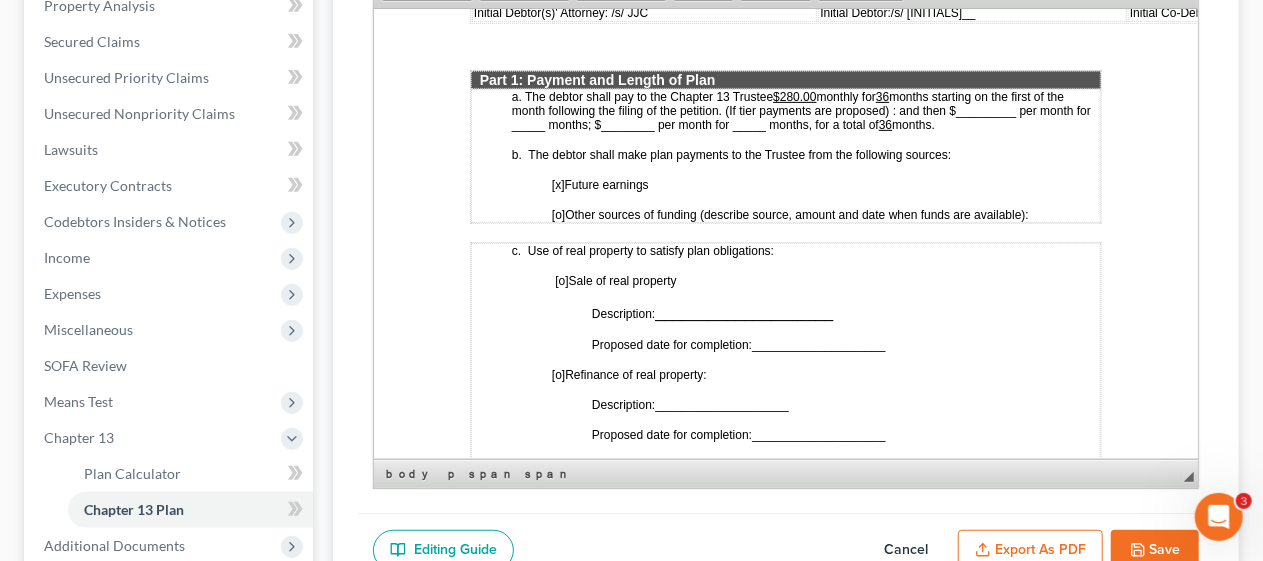scroll, scrollTop: 1100, scrollLeft: 0, axis: vertical 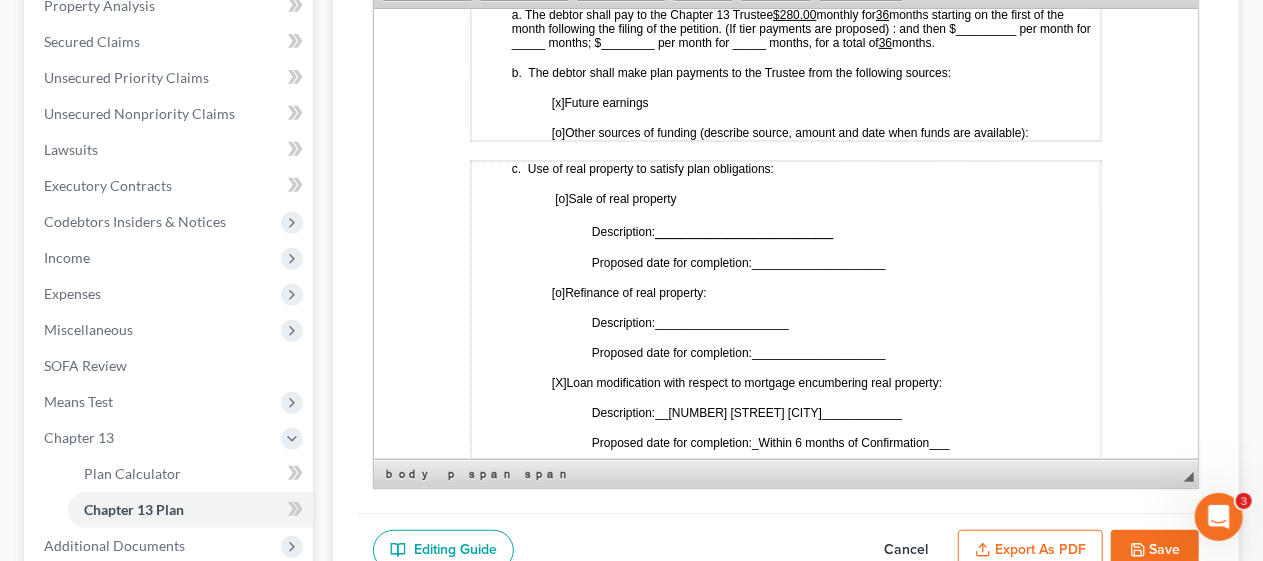 click on "Save" at bounding box center (1155, 551) 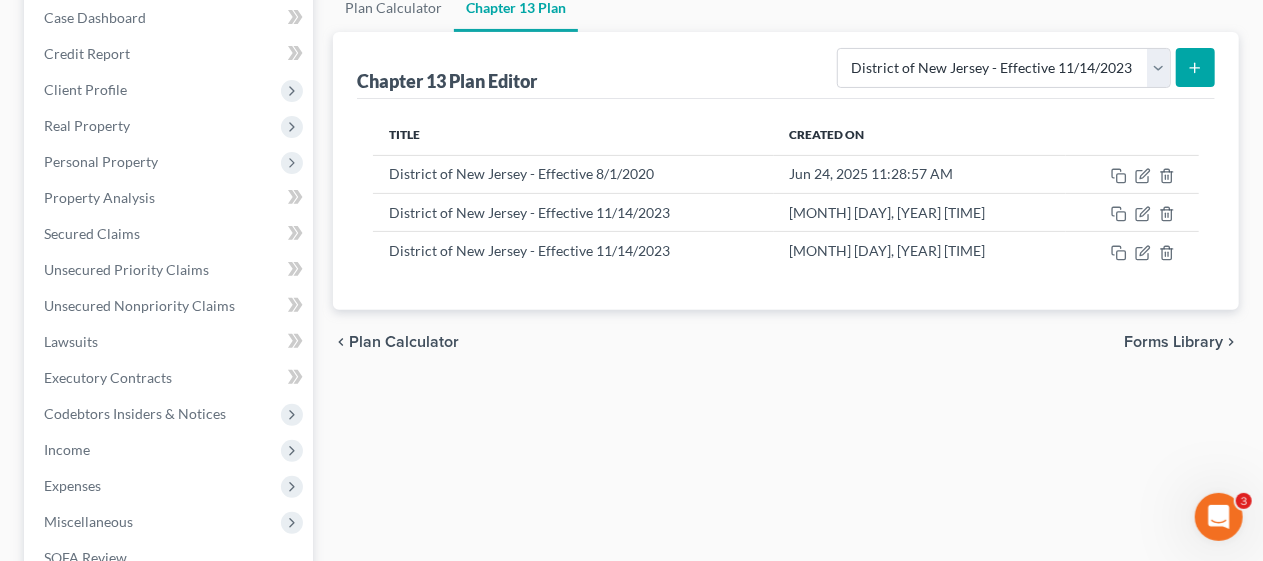 scroll, scrollTop: 200, scrollLeft: 0, axis: vertical 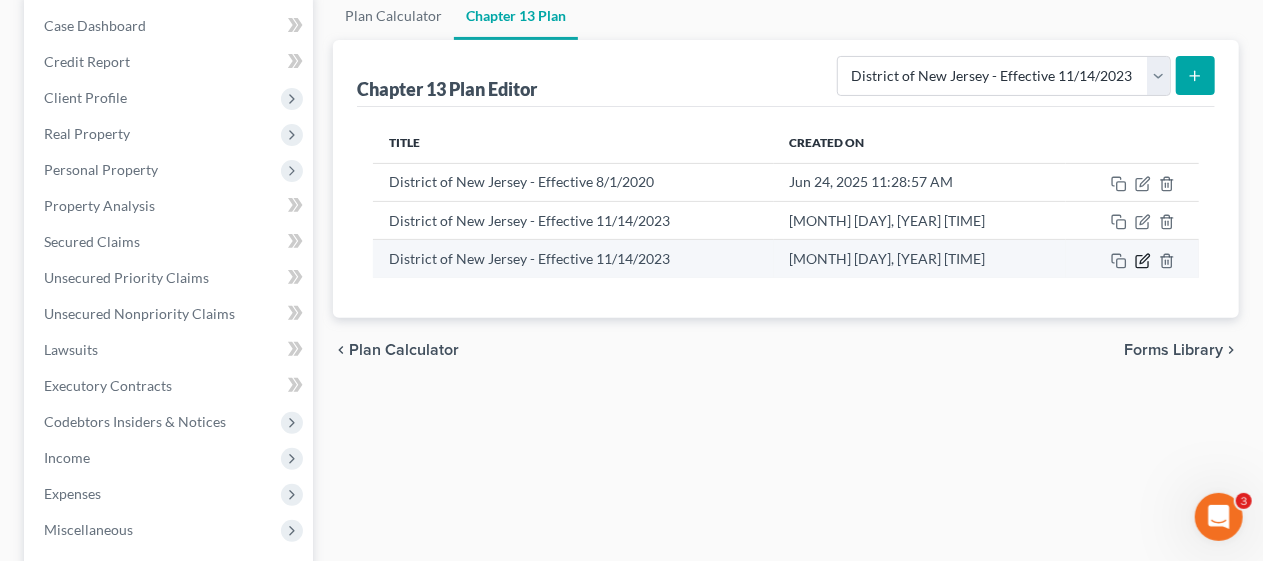click 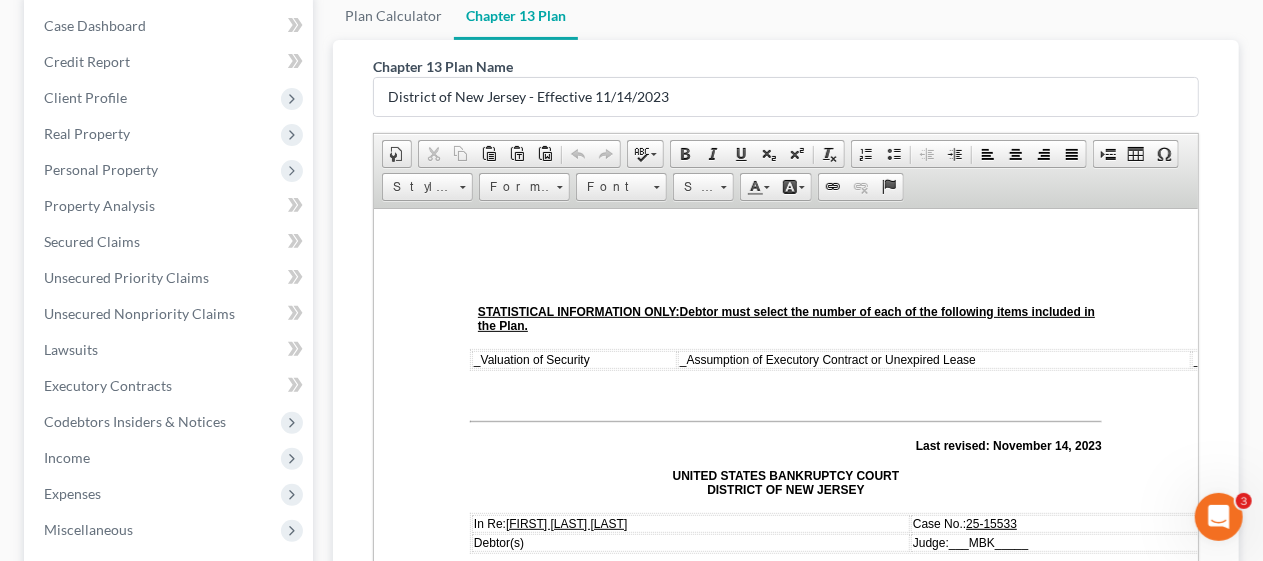 scroll, scrollTop: 0, scrollLeft: 0, axis: both 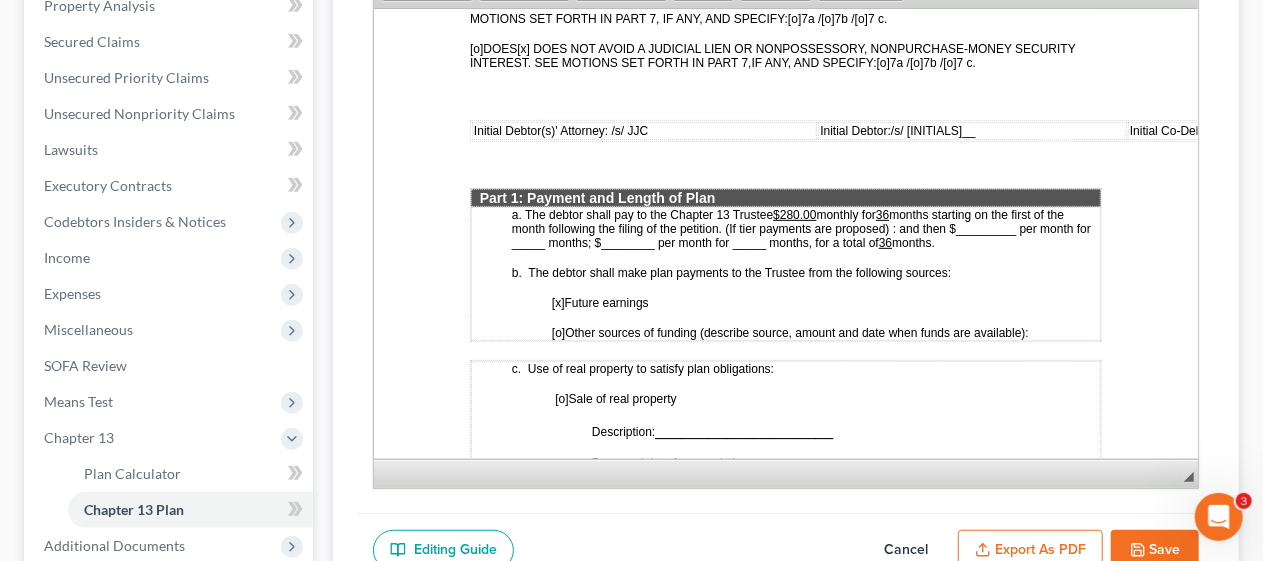 click on "Export as PDF" at bounding box center (1030, 551) 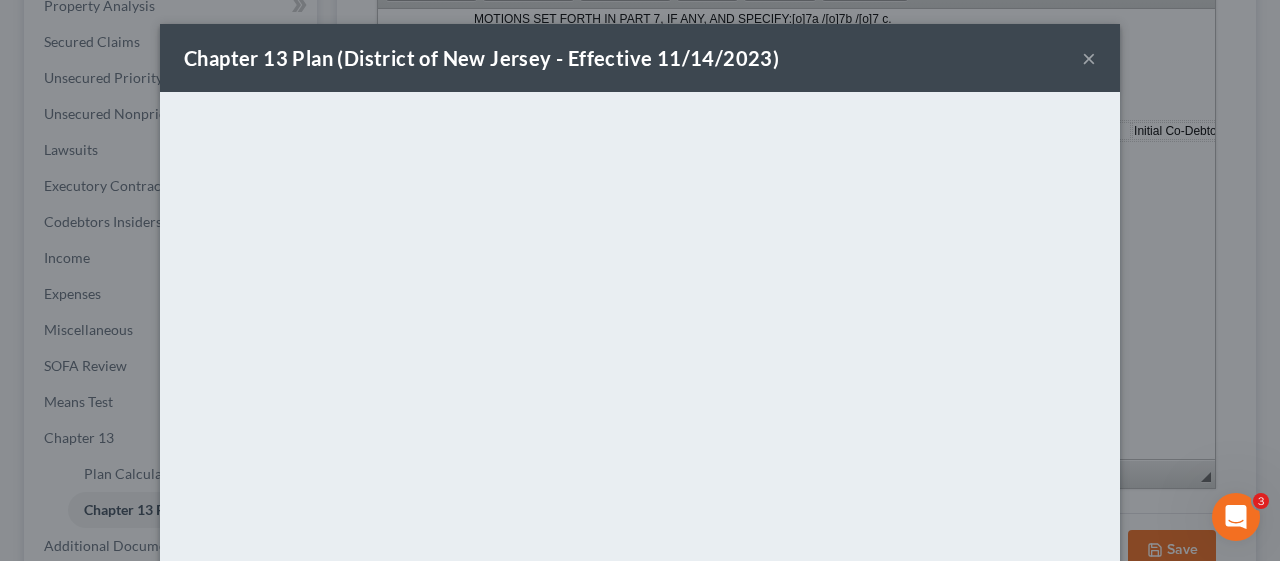 click on "×" at bounding box center (1089, 58) 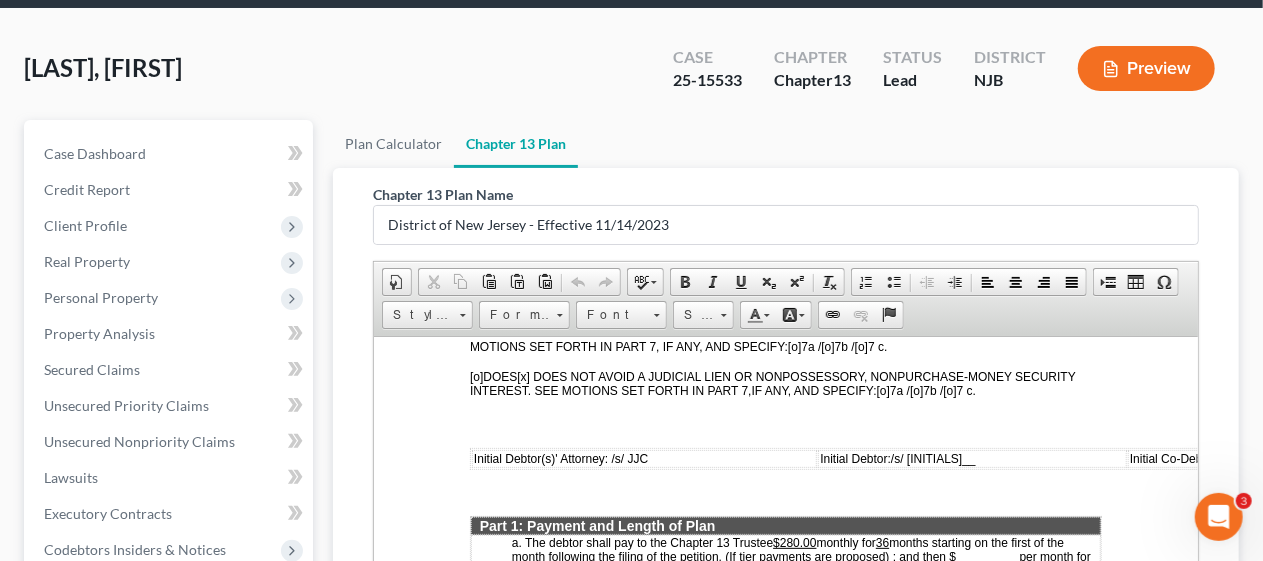 scroll, scrollTop: 0, scrollLeft: 0, axis: both 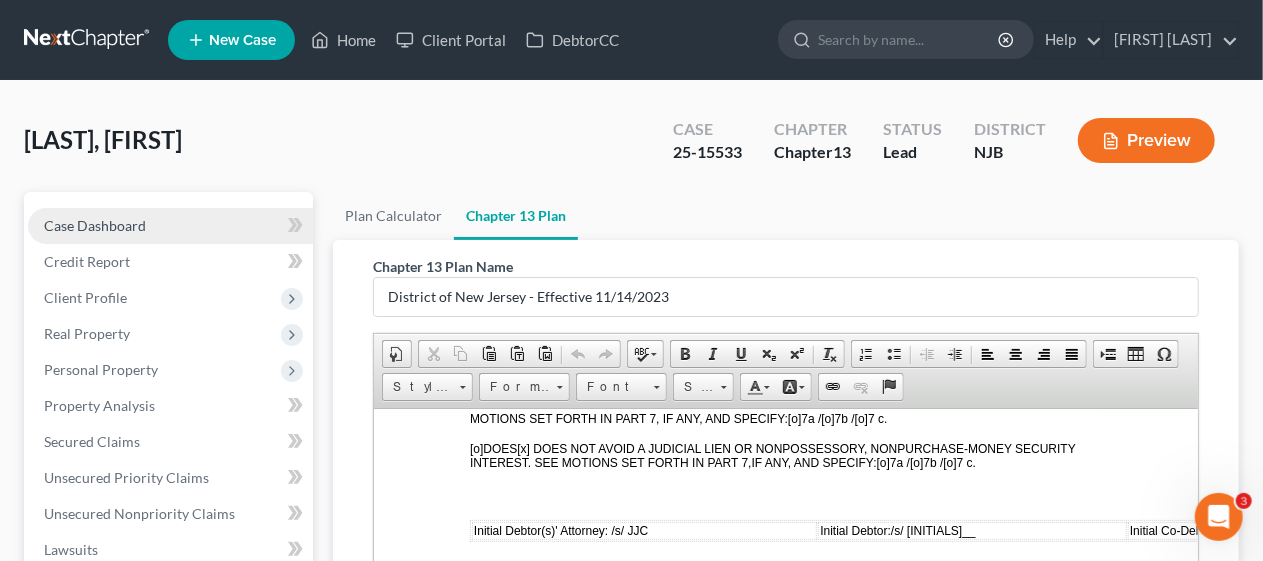 click on "Case Dashboard" at bounding box center [170, 226] 